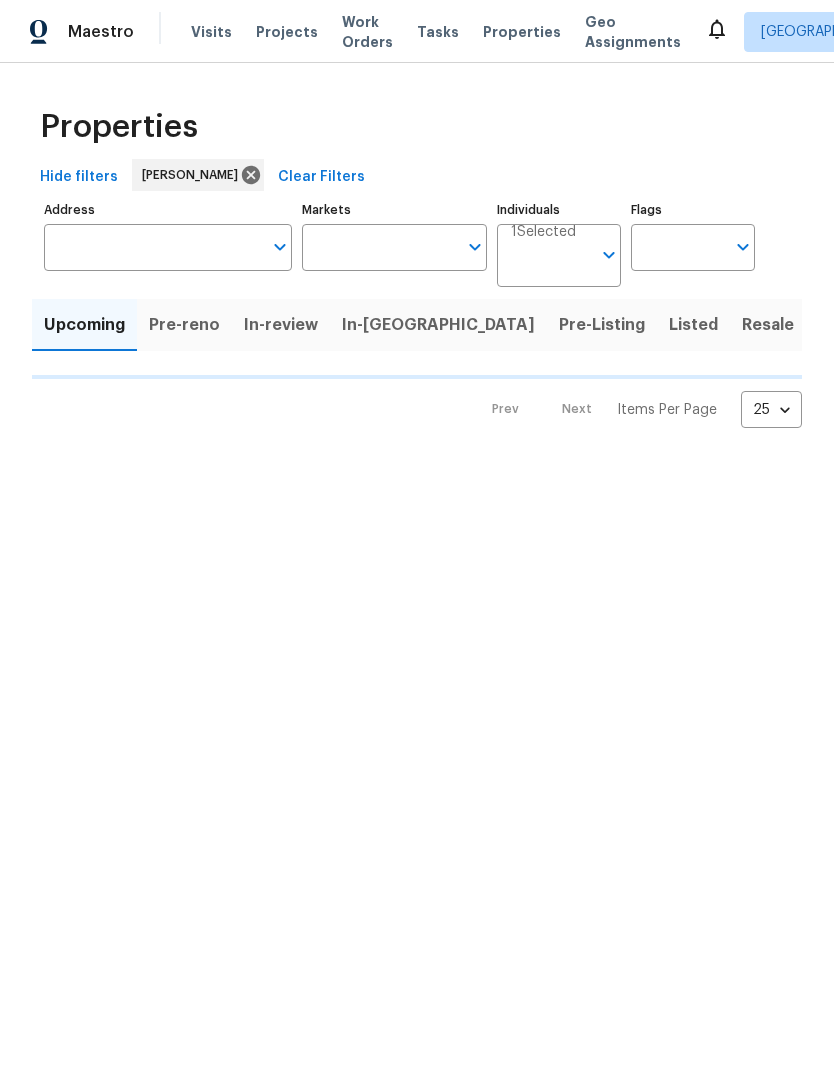 scroll, scrollTop: 0, scrollLeft: 0, axis: both 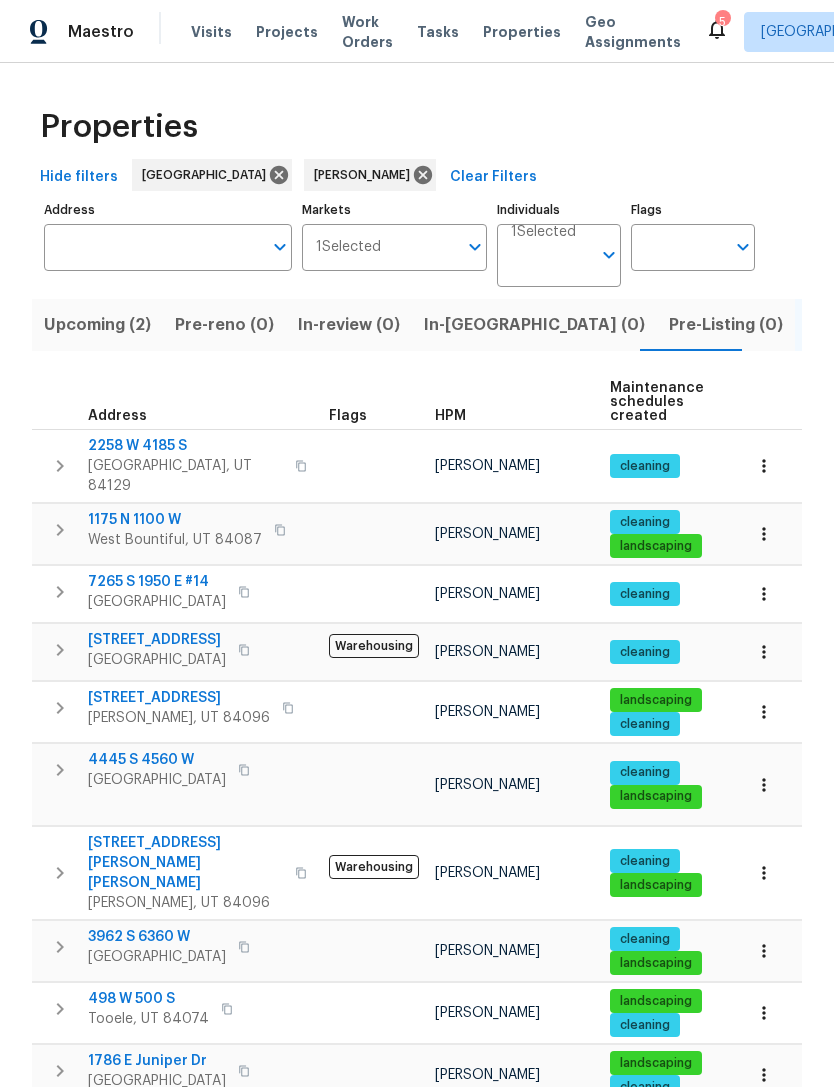 click 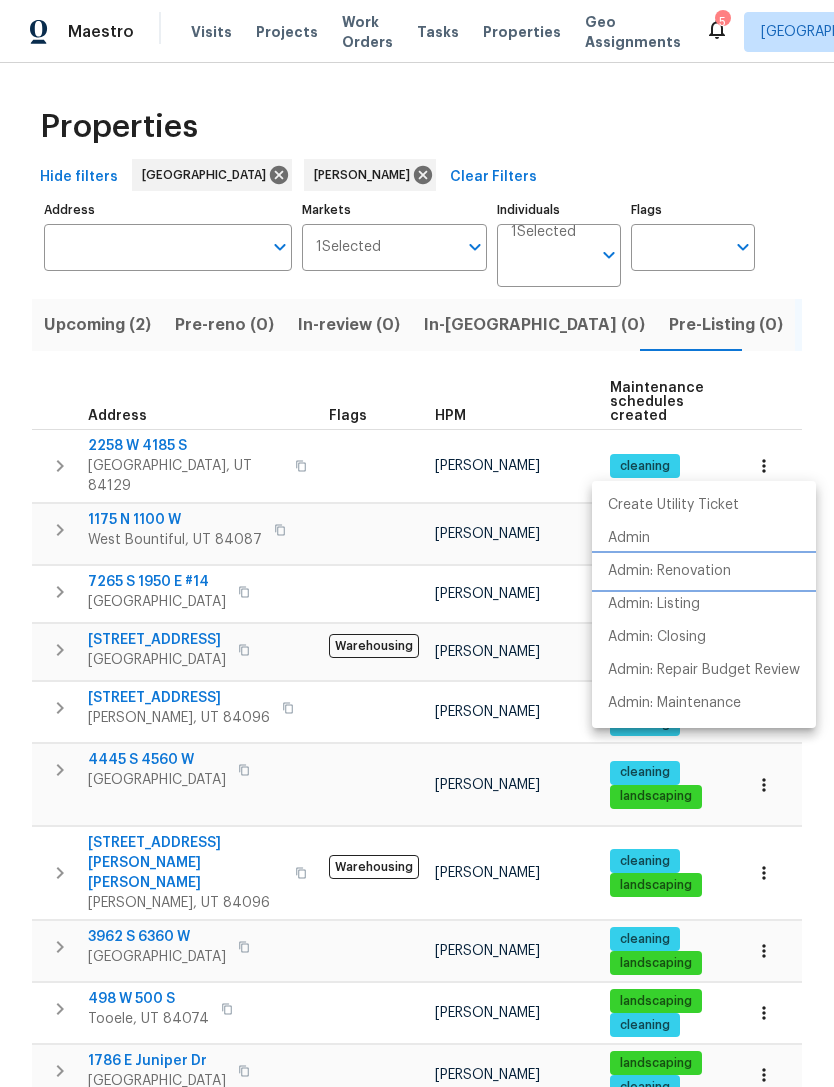 click on "Admin: Renovation" at bounding box center [669, 571] 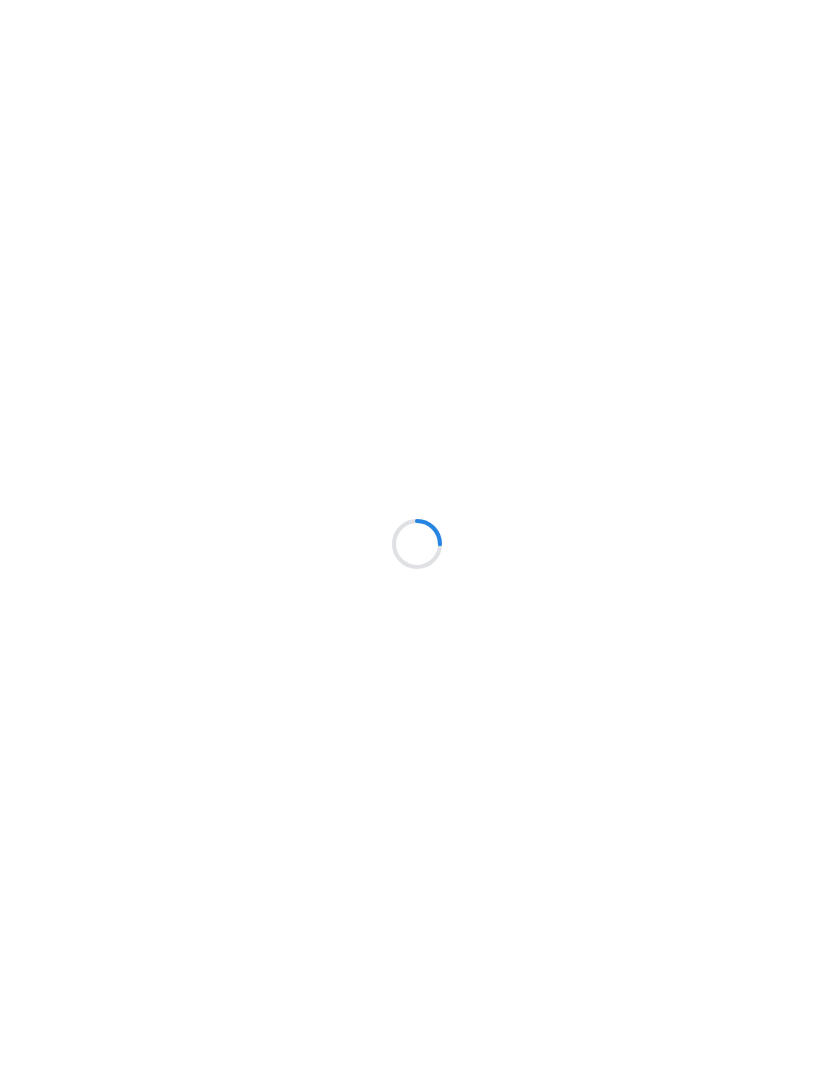 scroll, scrollTop: 0, scrollLeft: 0, axis: both 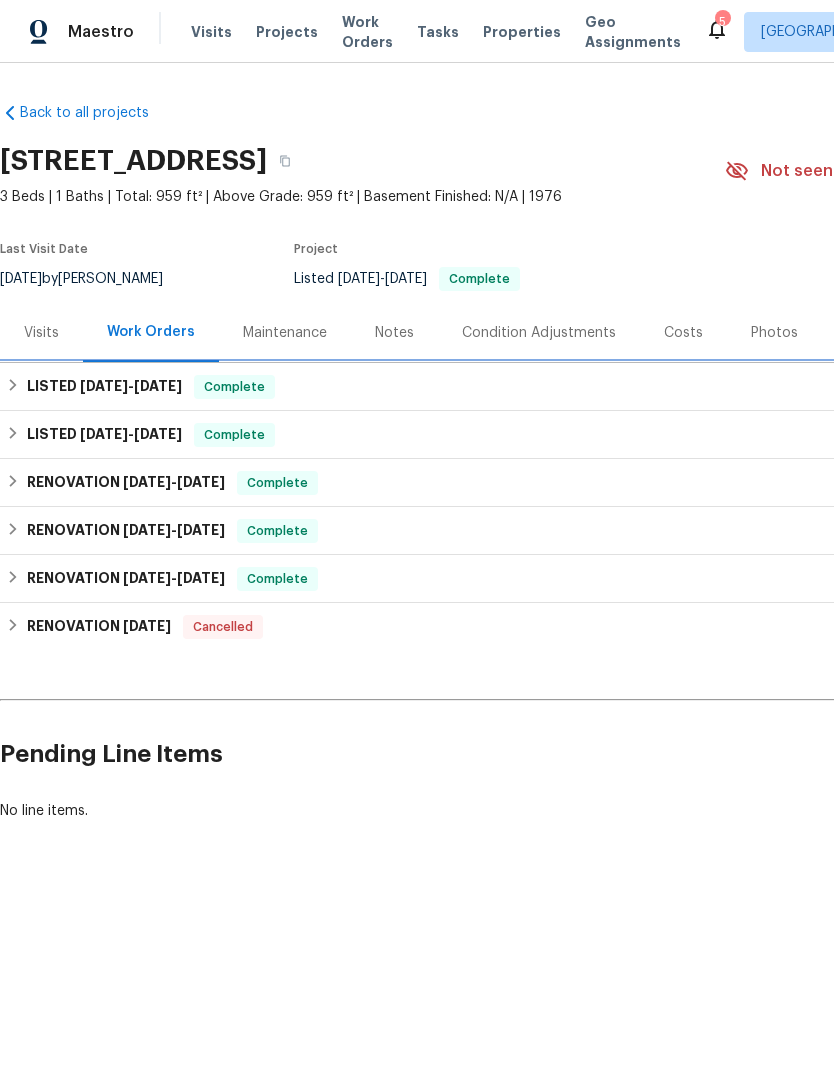 click on "Complete" at bounding box center [234, 387] 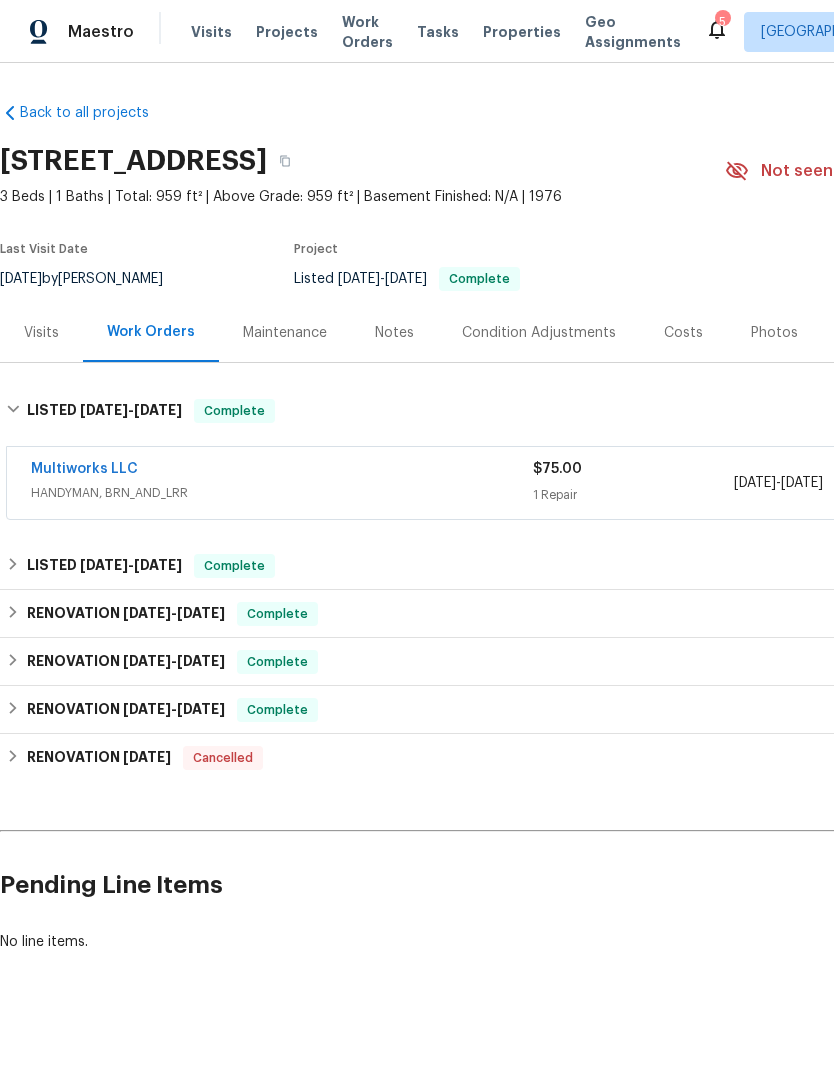 click on "Multiworks LLC" at bounding box center [282, 471] 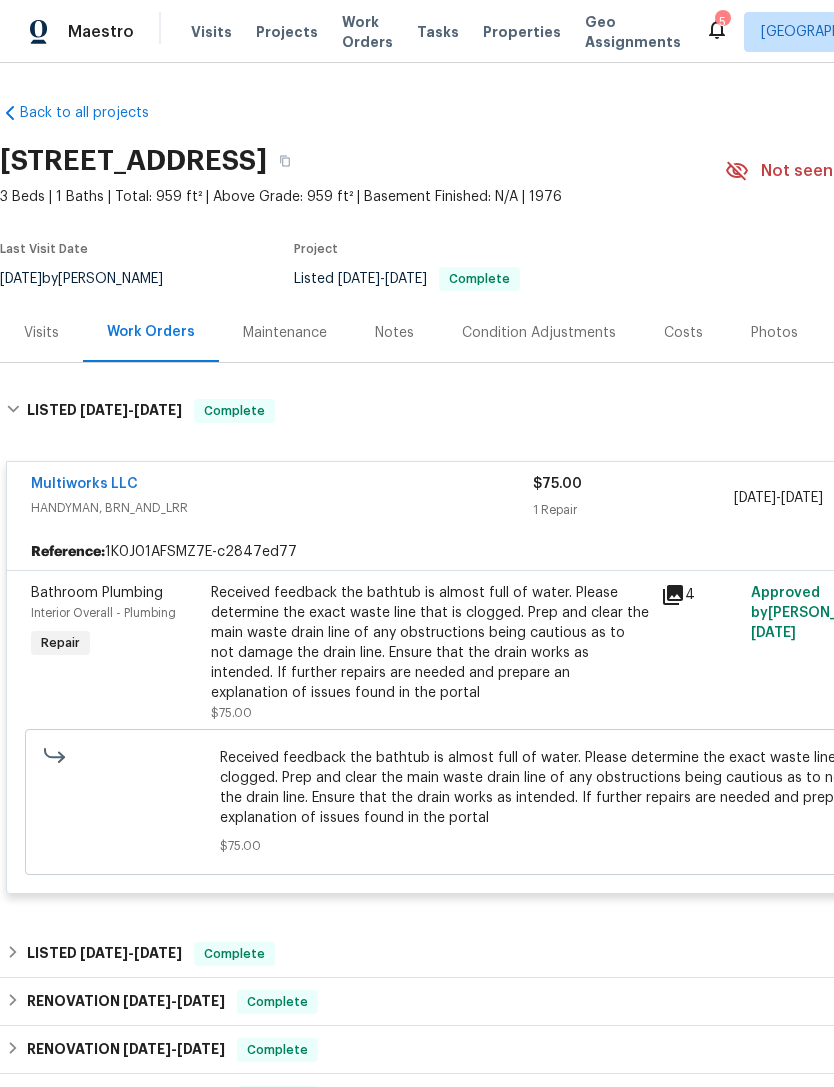 click on "4" at bounding box center [700, 595] 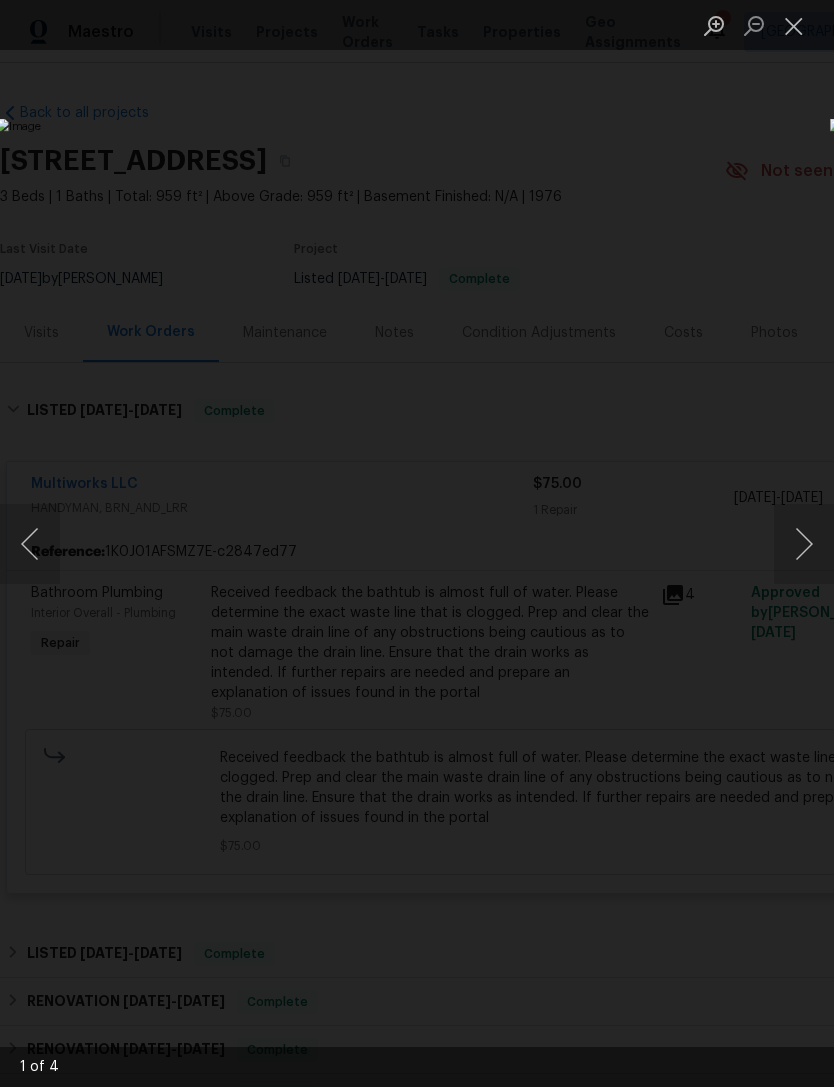 click at bounding box center [804, 544] 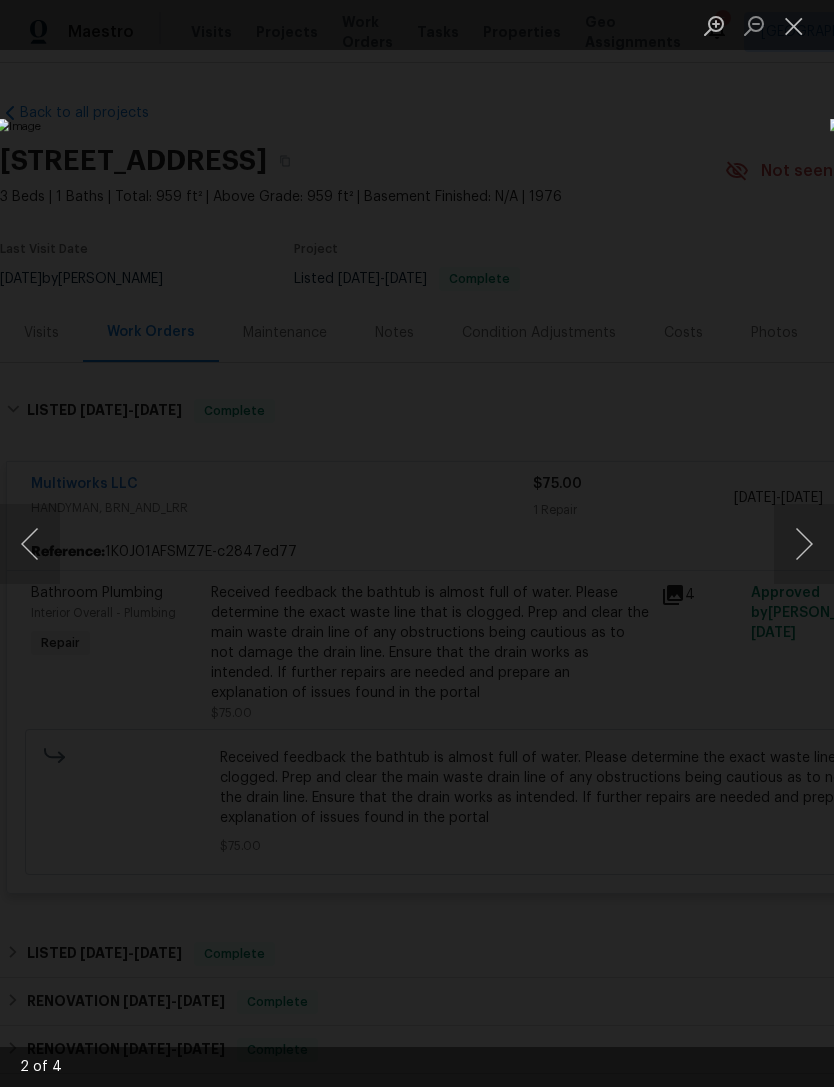 click at bounding box center (804, 544) 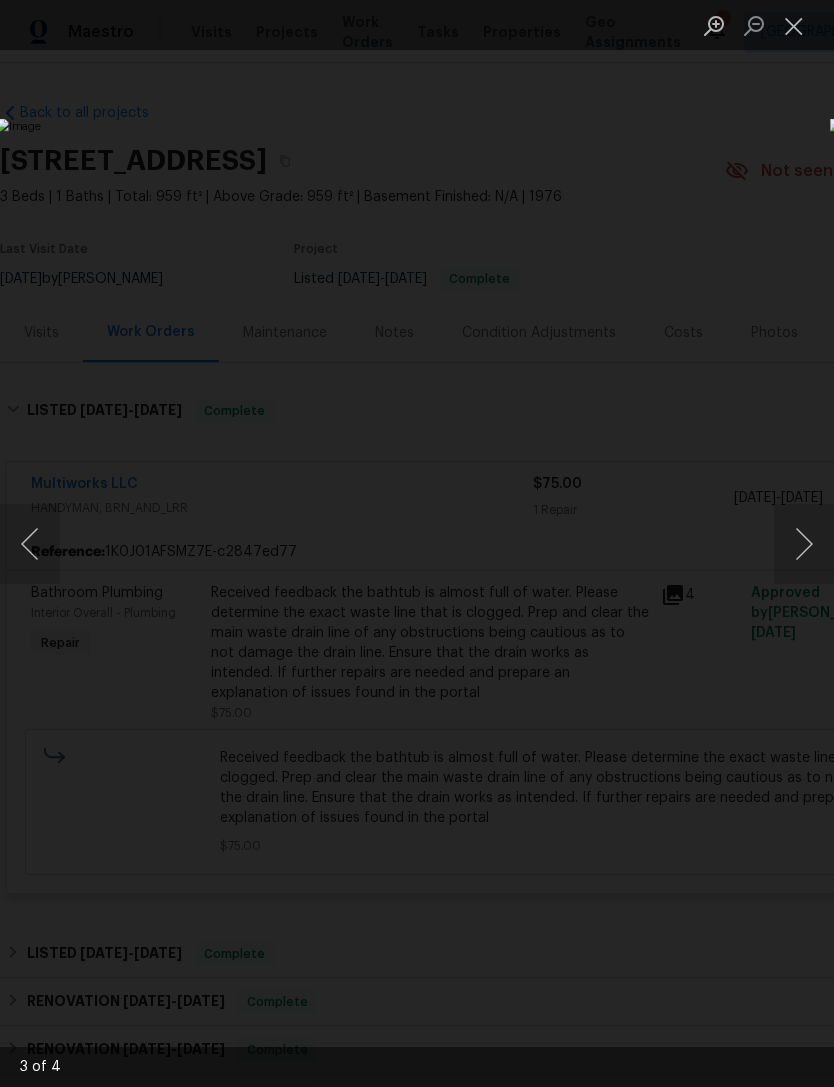 click at bounding box center (804, 544) 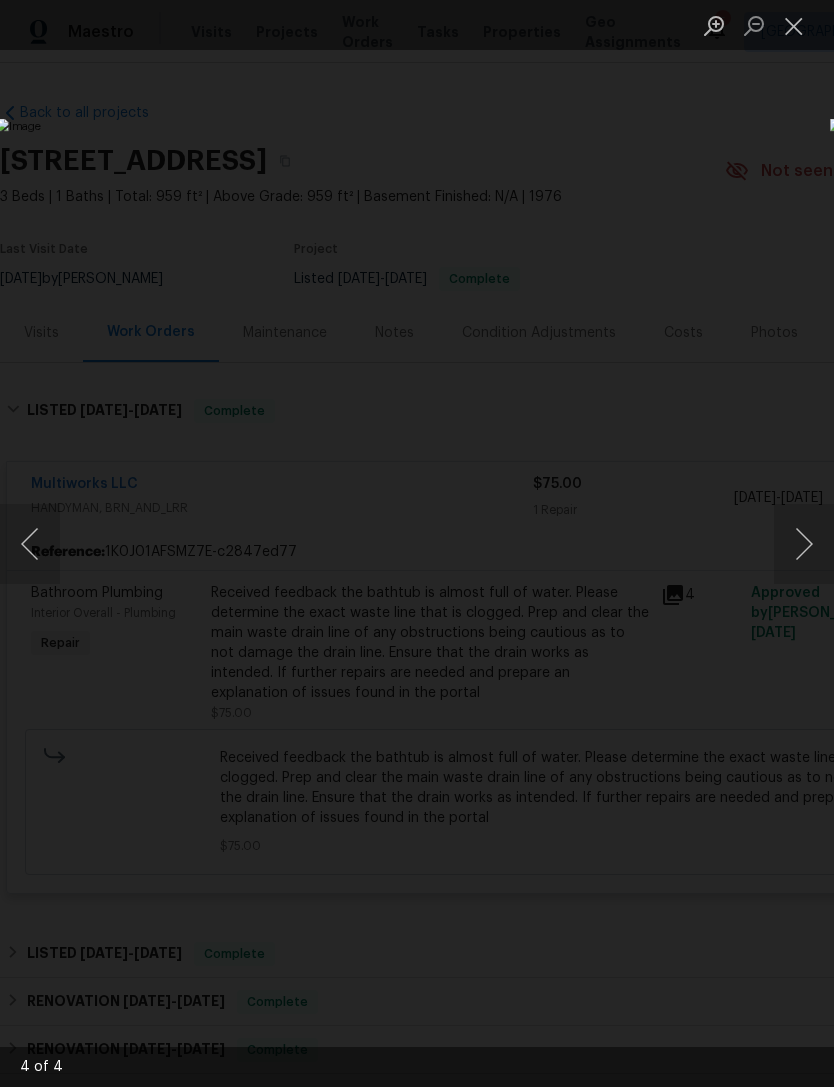 click at bounding box center [804, 544] 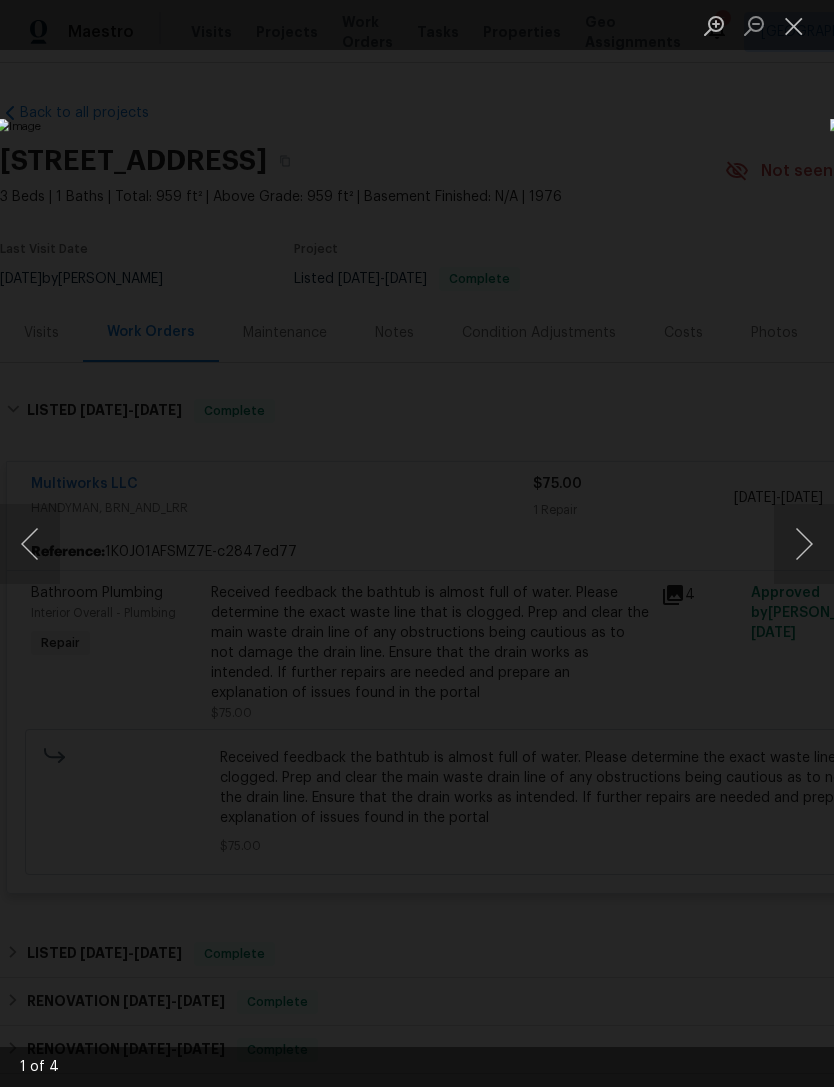 click at bounding box center [804, 544] 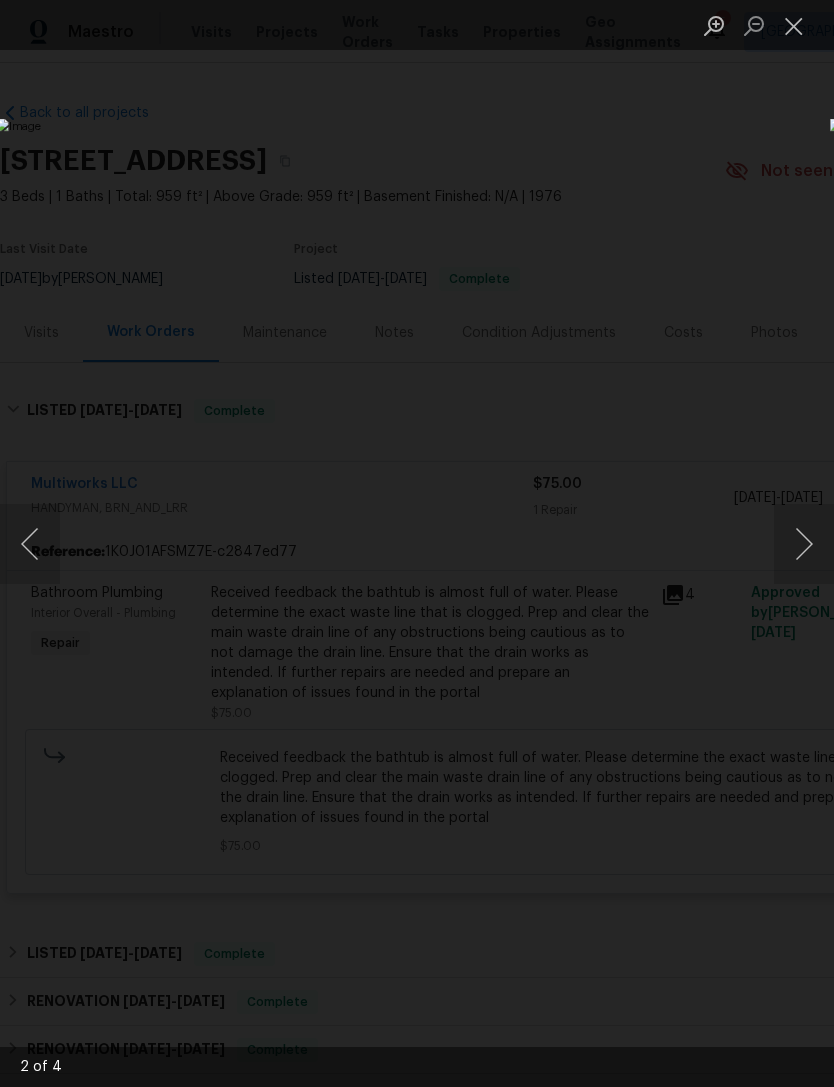 click at bounding box center (804, 544) 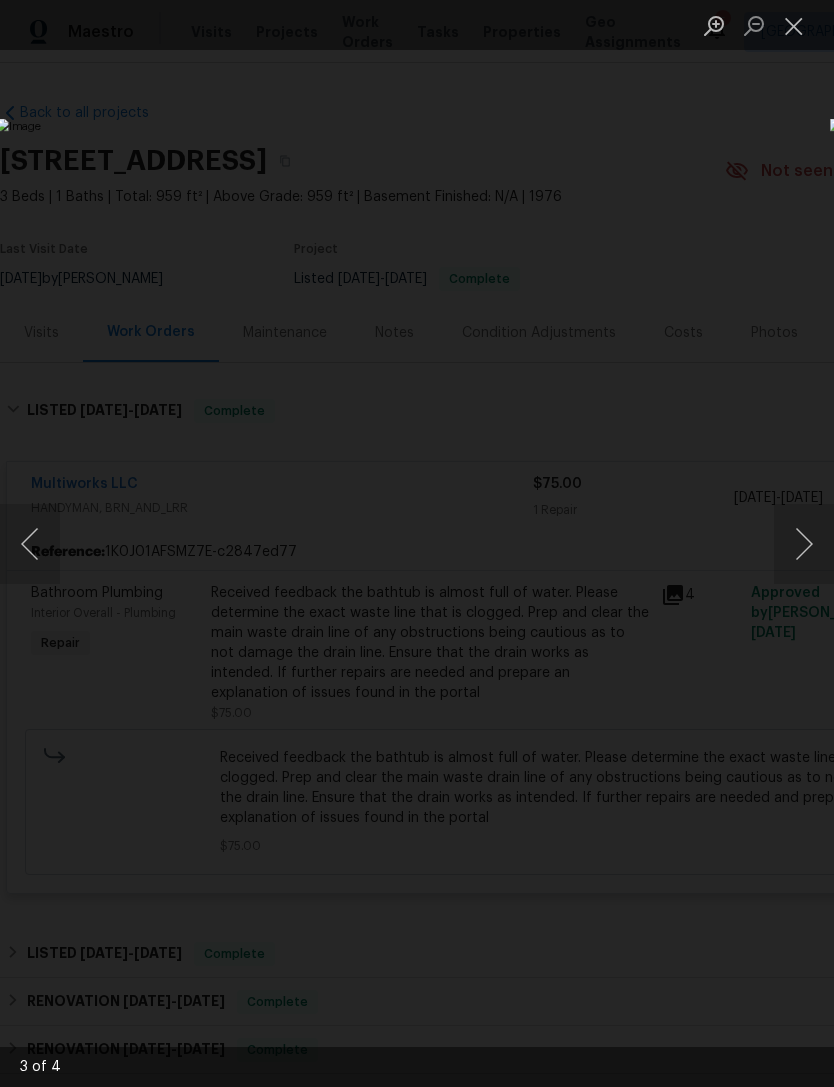 click at bounding box center [804, 544] 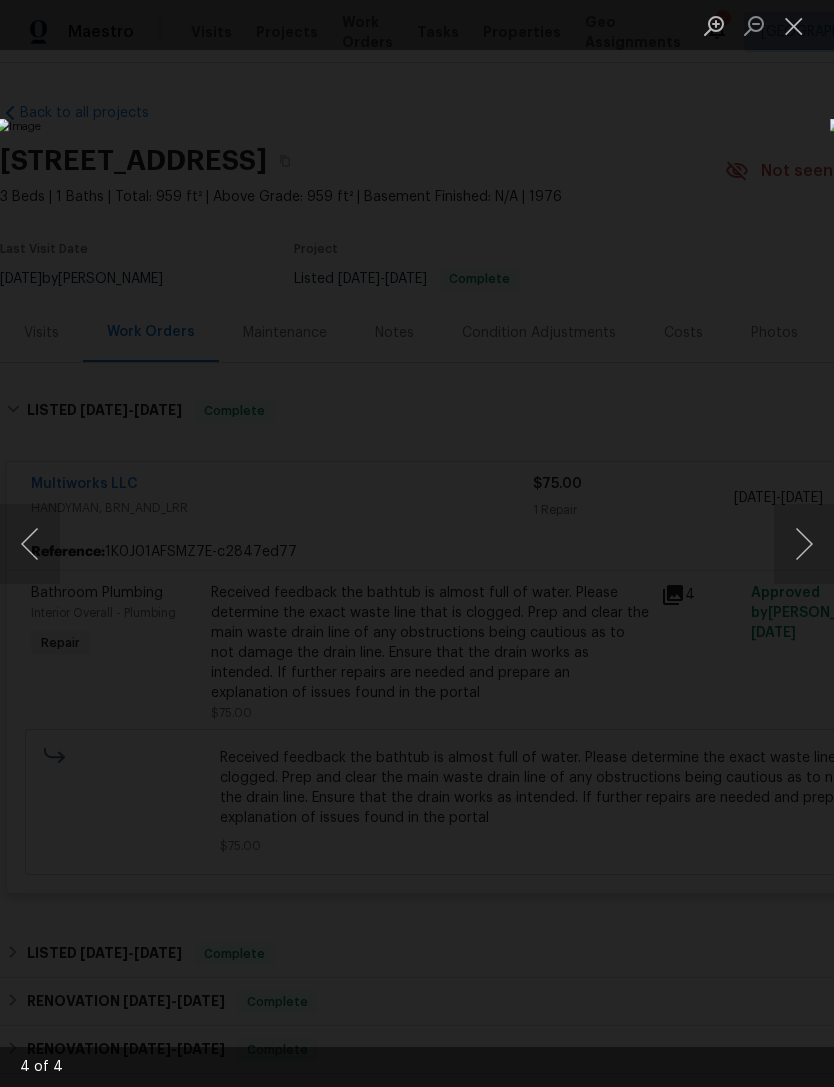 click at bounding box center (794, 25) 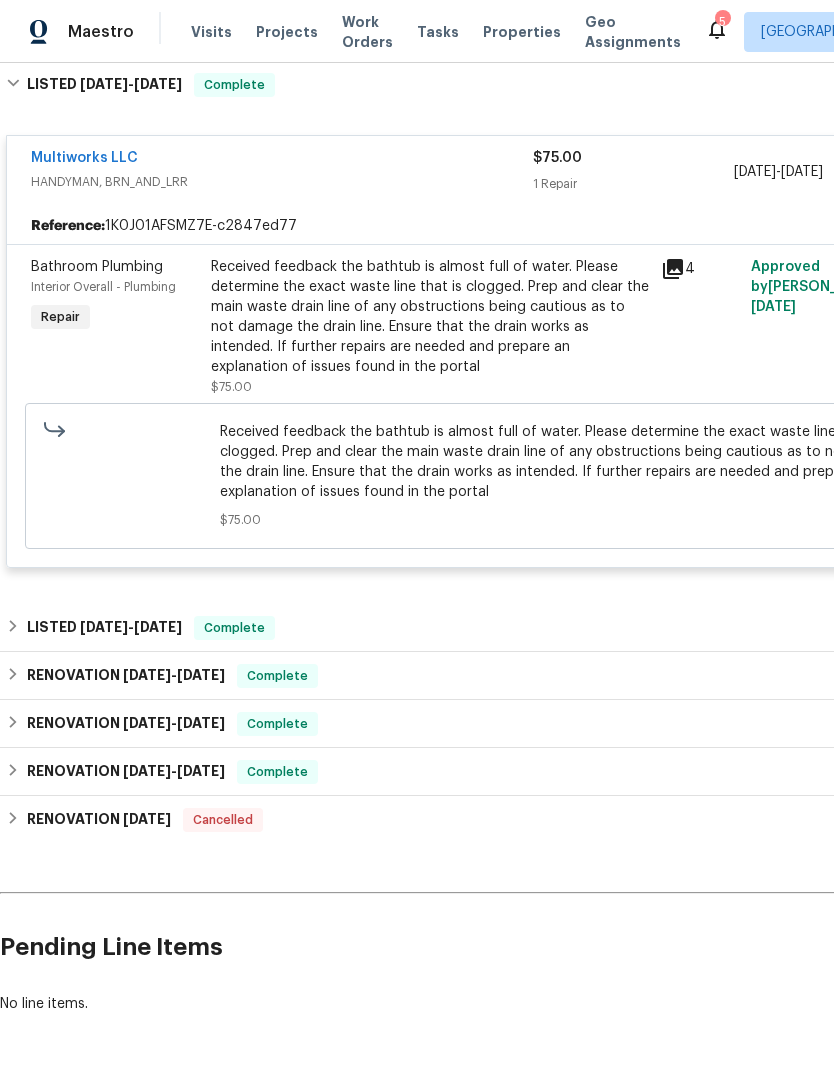 scroll, scrollTop: 325, scrollLeft: 0, axis: vertical 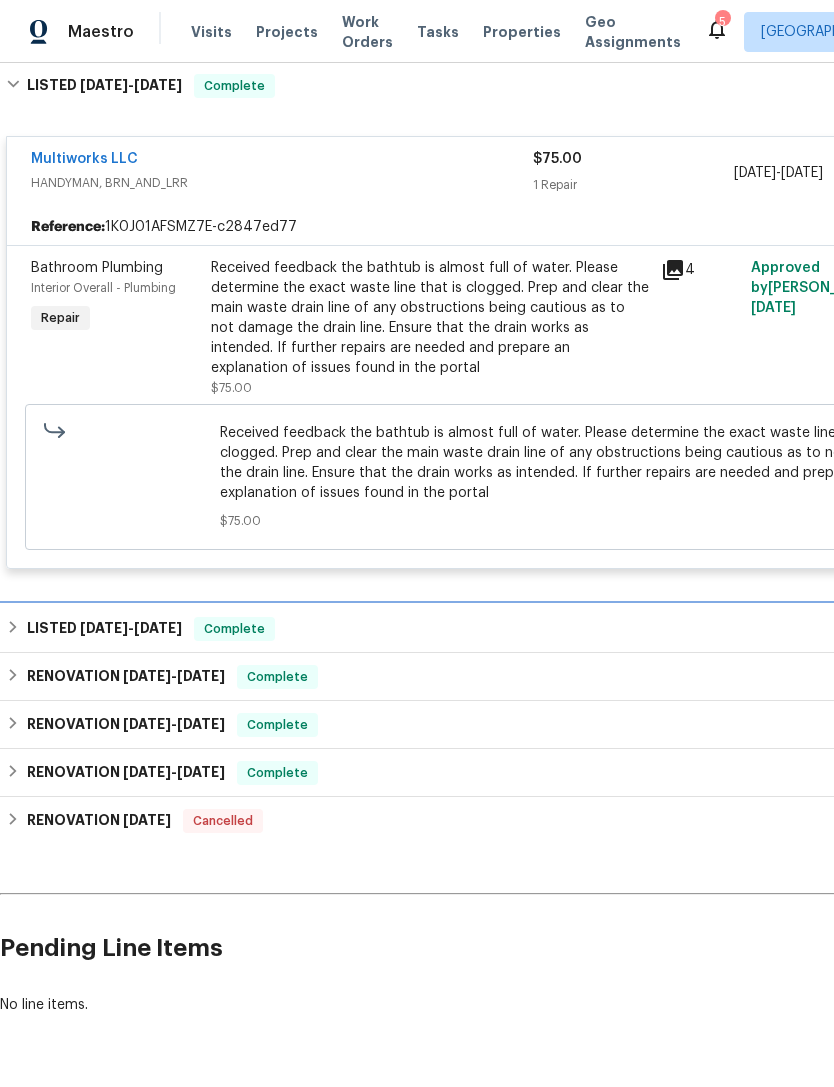 click on "Complete" at bounding box center (234, 629) 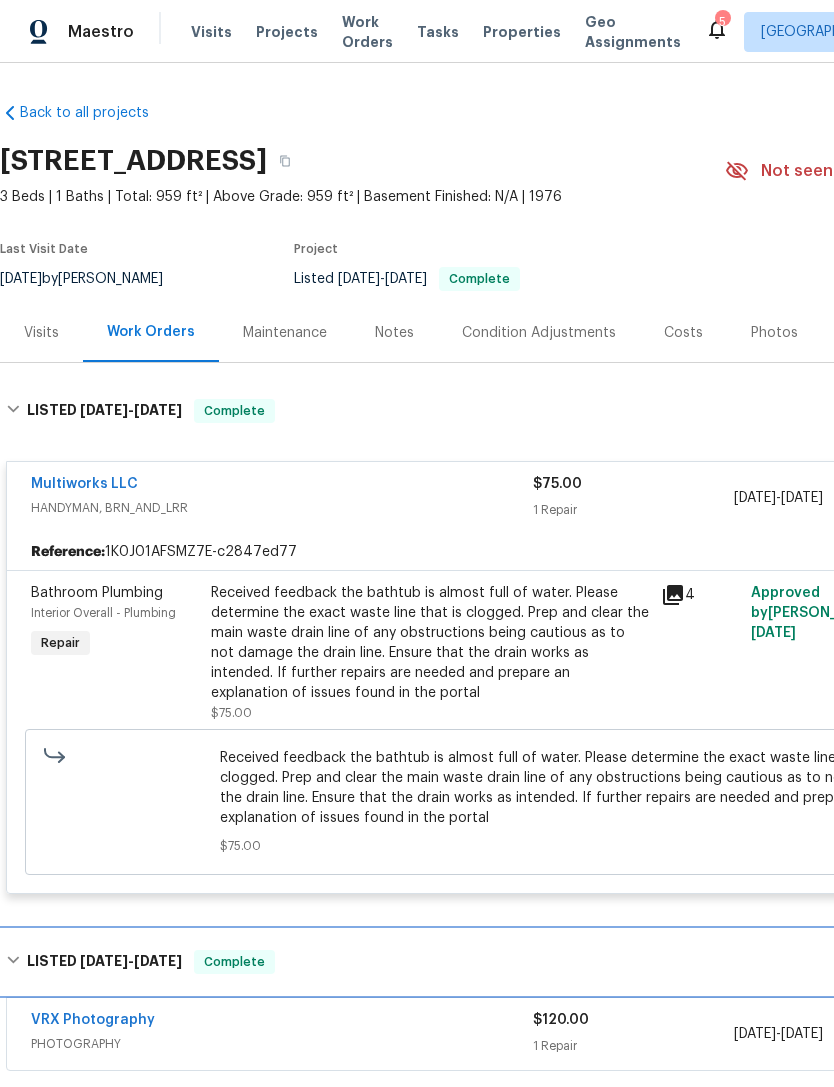 scroll, scrollTop: 0, scrollLeft: 0, axis: both 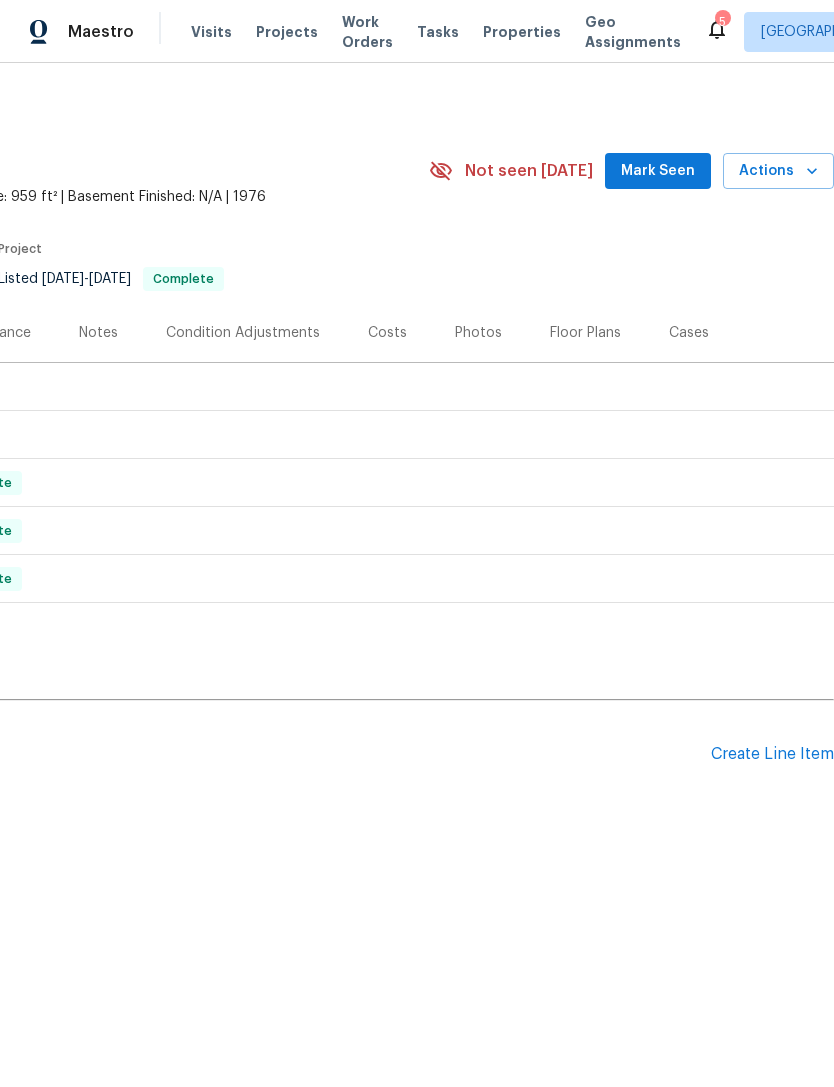 click on "Create Line Item" at bounding box center (772, 754) 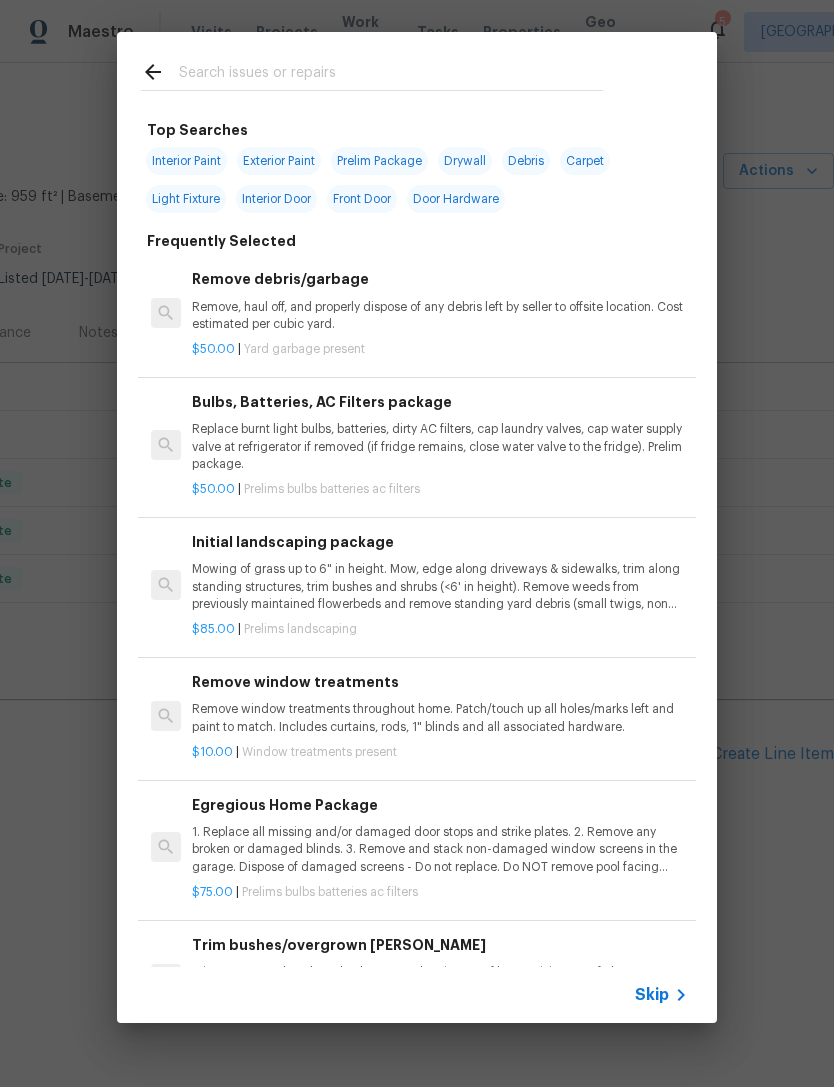 click on "Skip" at bounding box center (652, 995) 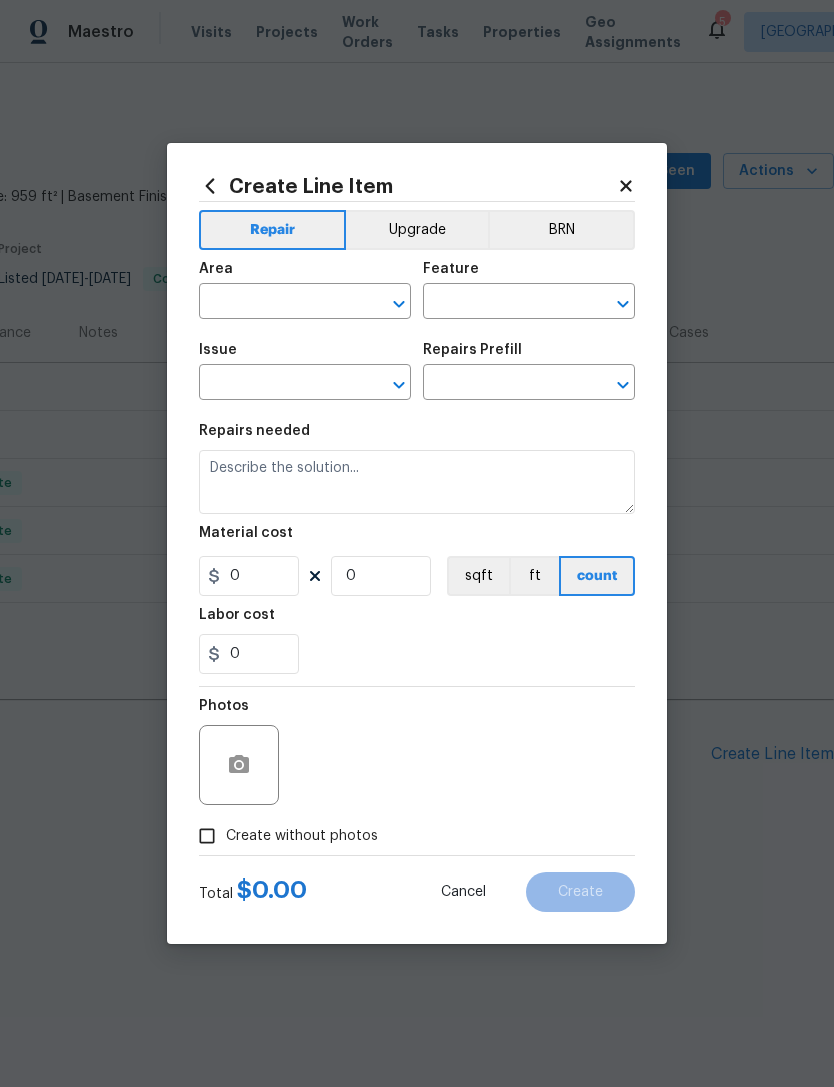 click at bounding box center [277, 303] 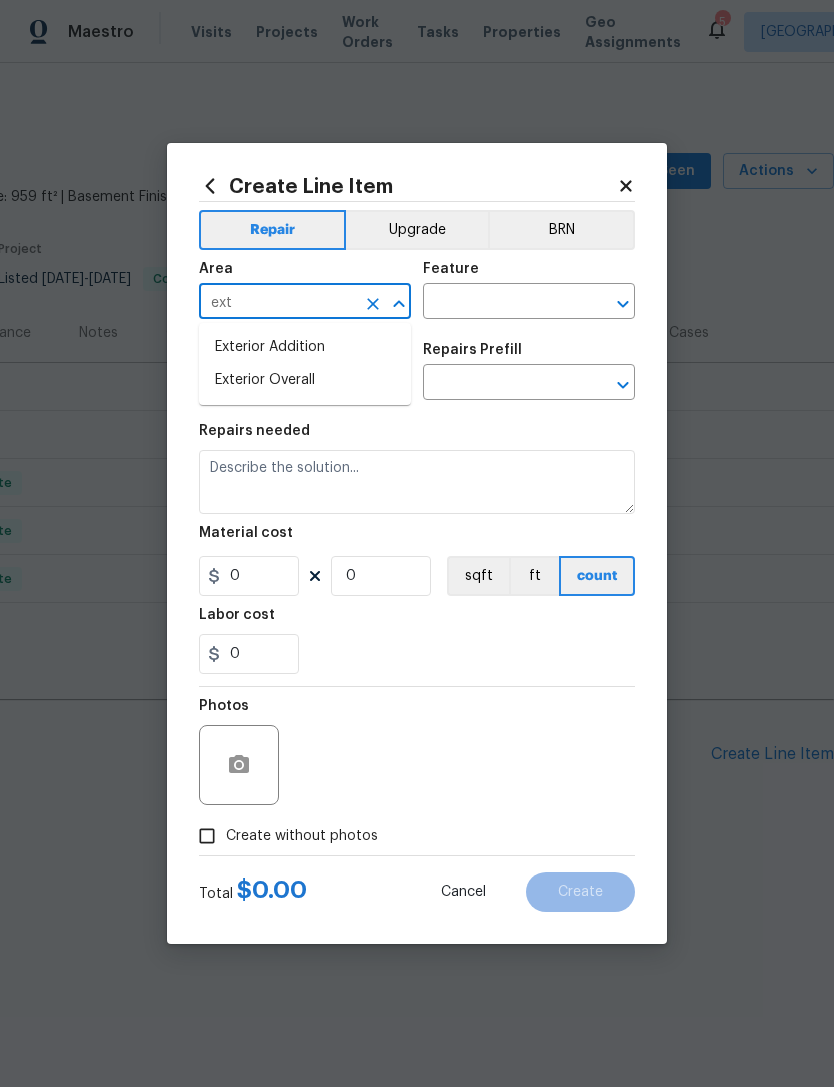 click on "Exterior Overall" at bounding box center [305, 380] 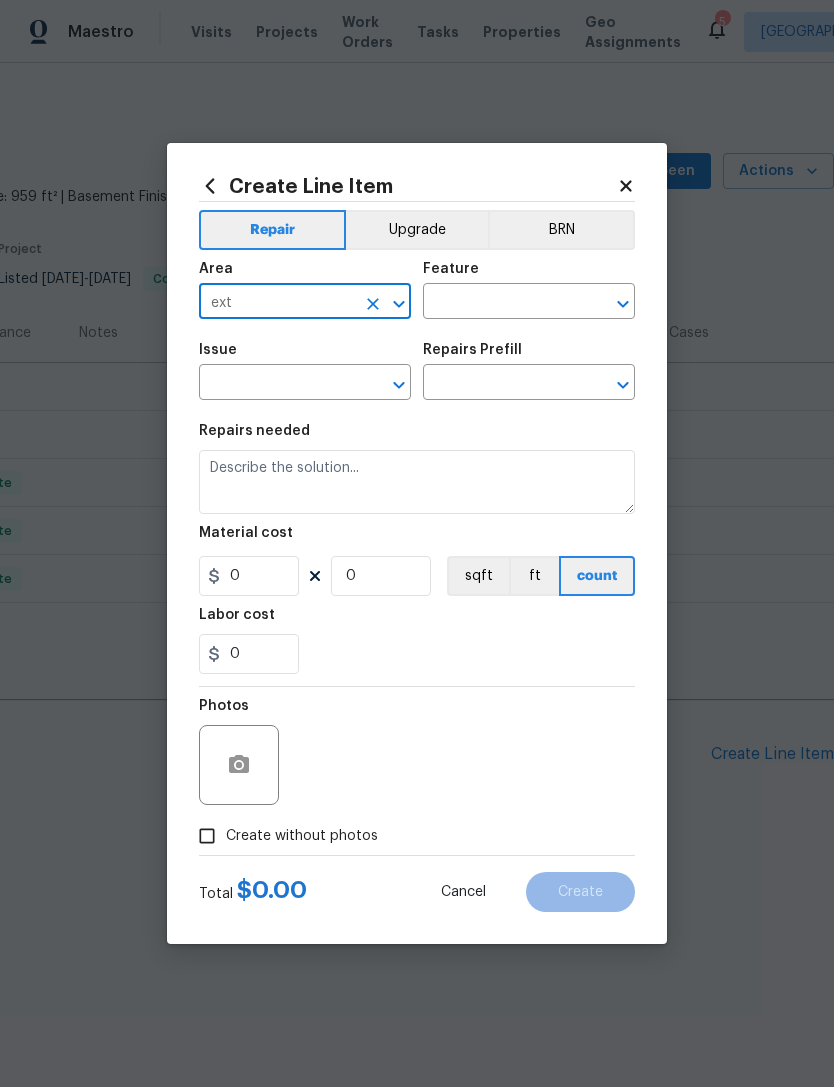 type on "Exterior Overall" 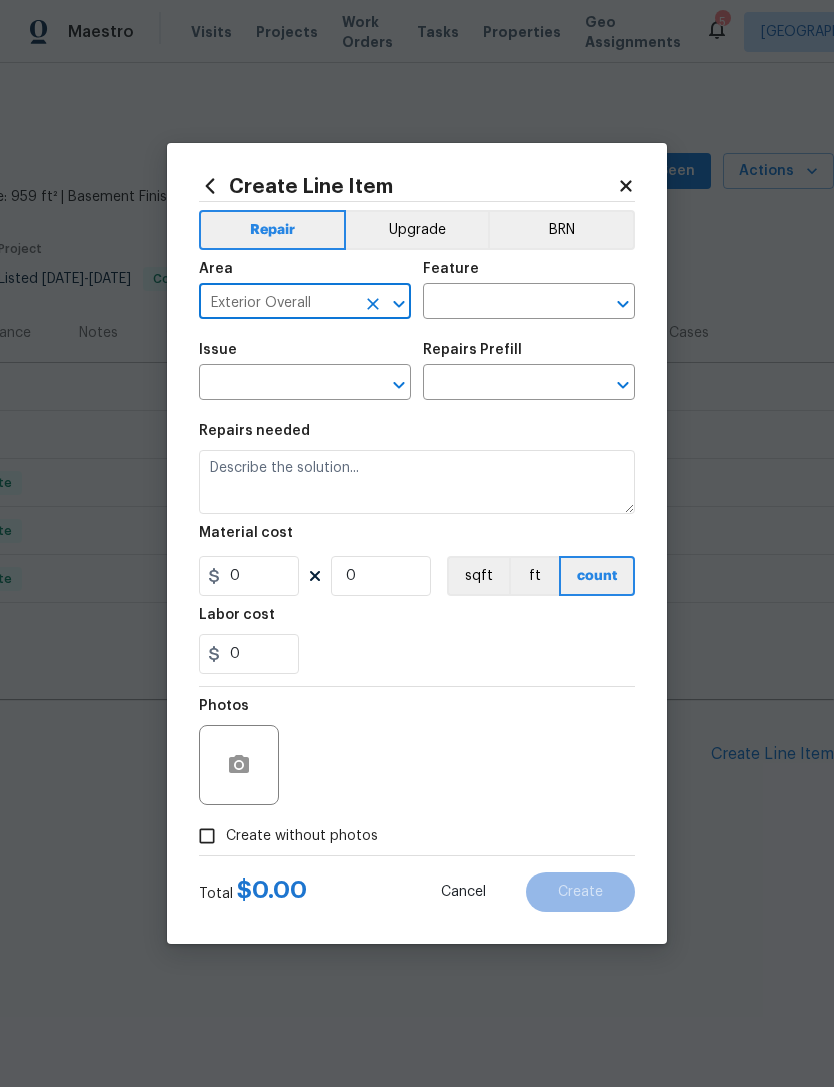 click at bounding box center (501, 303) 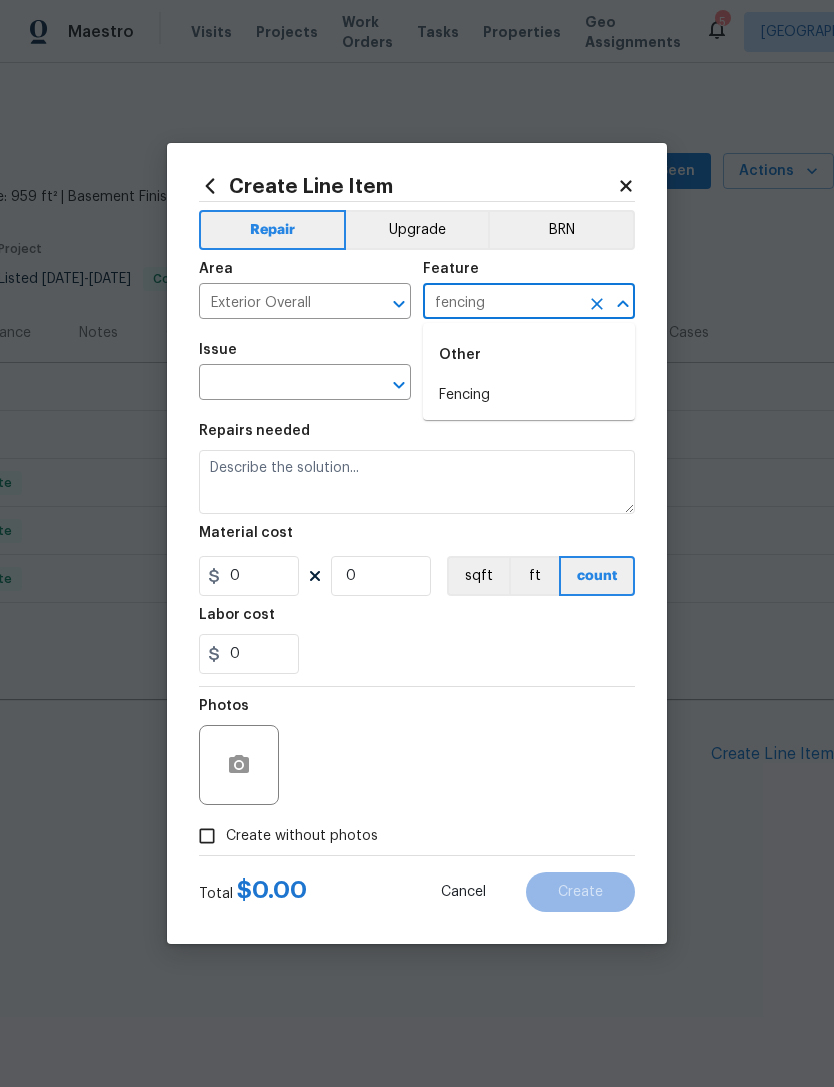 click on "Fencing" at bounding box center [529, 395] 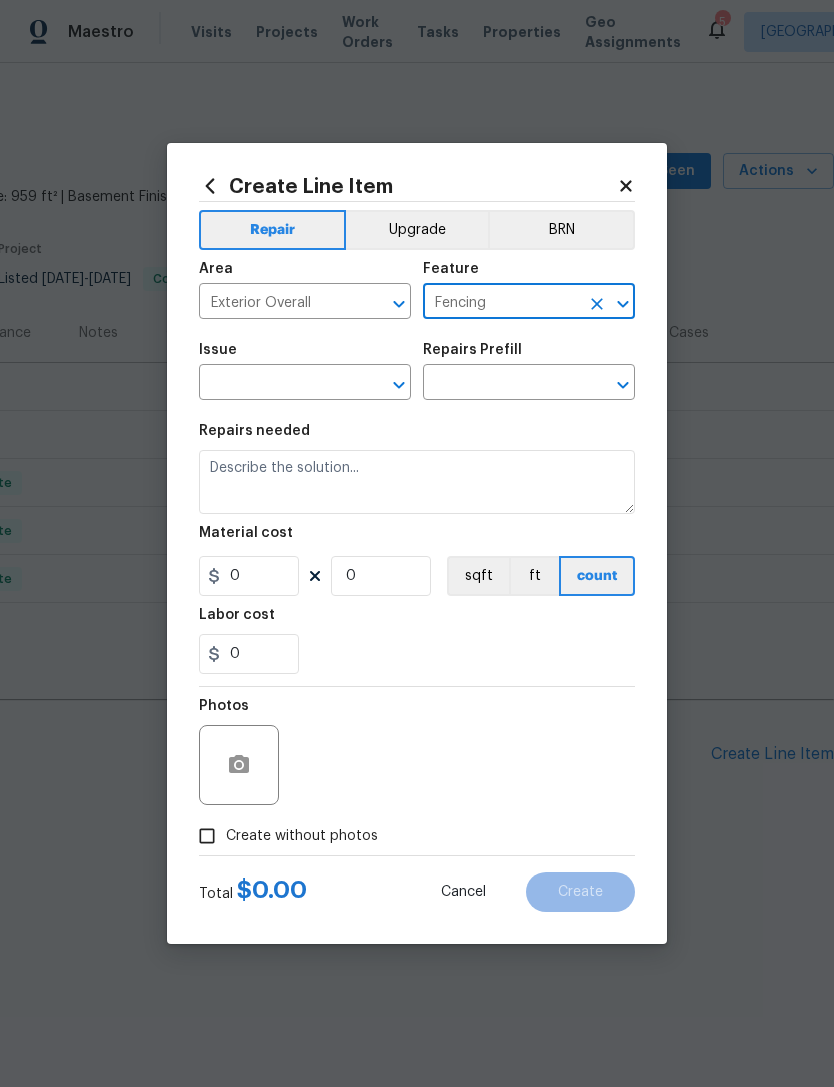 click at bounding box center [277, 384] 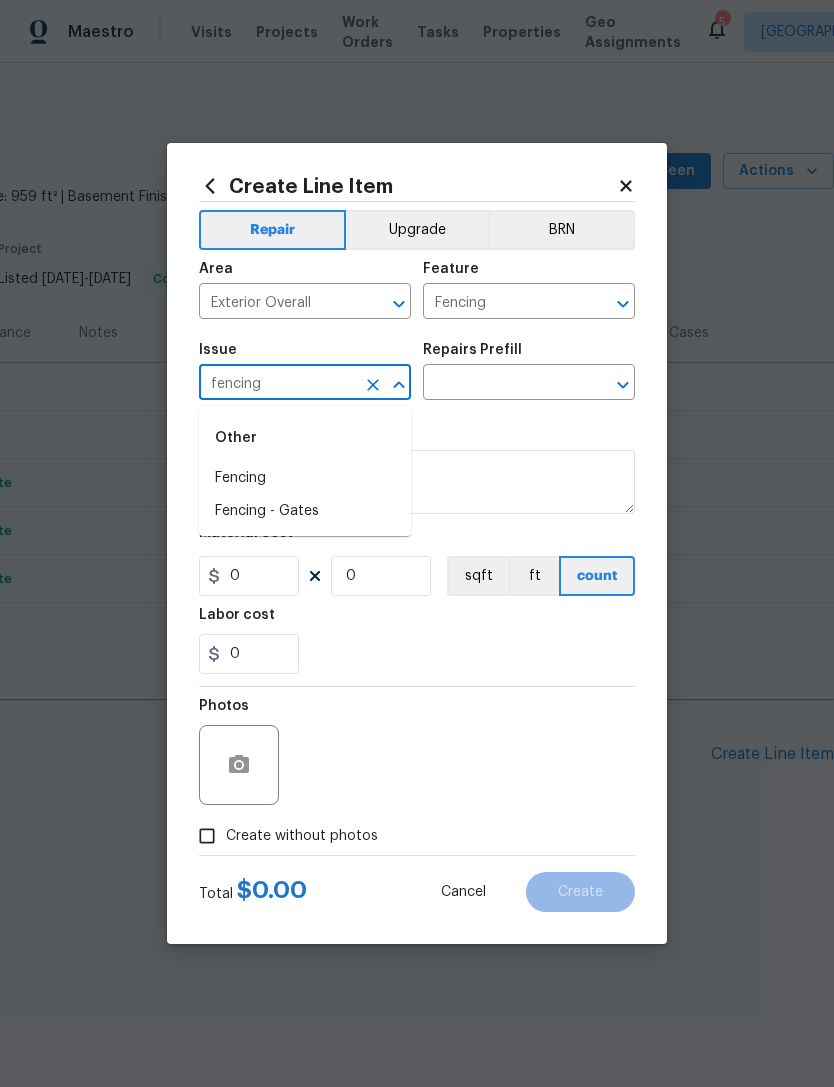 click on "Fencing - Gates" at bounding box center (305, 511) 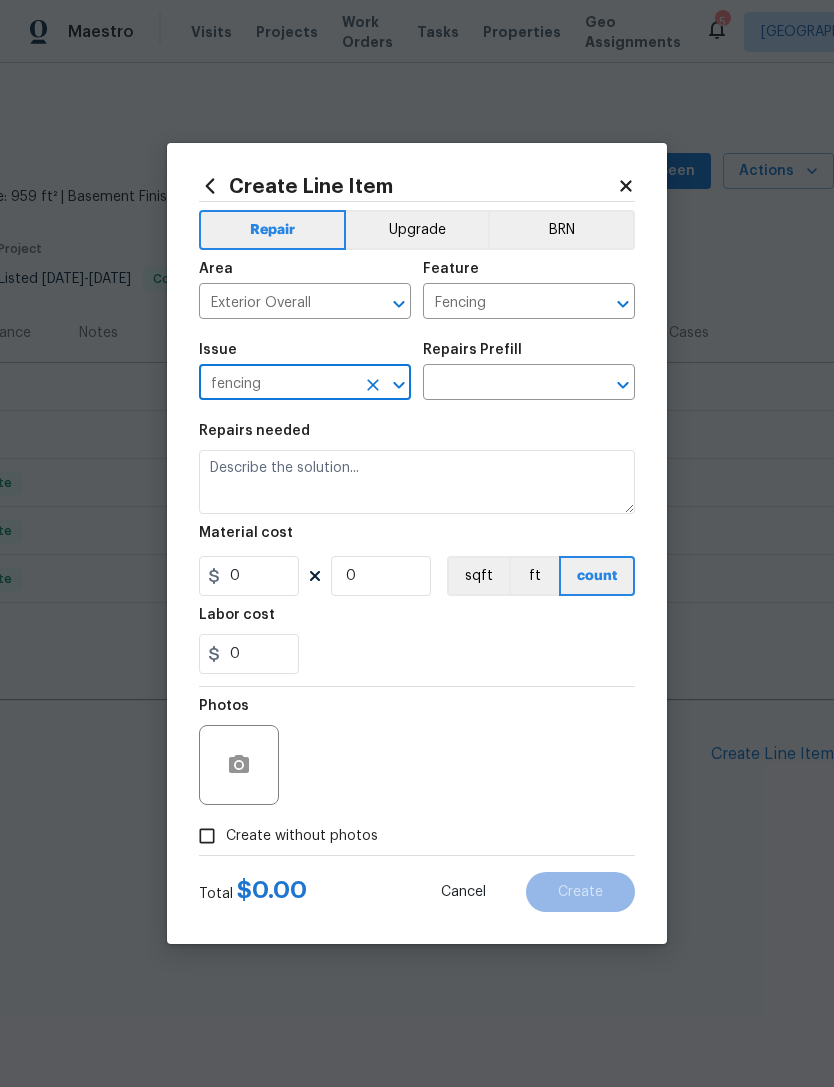 type on "Fencing - Gates" 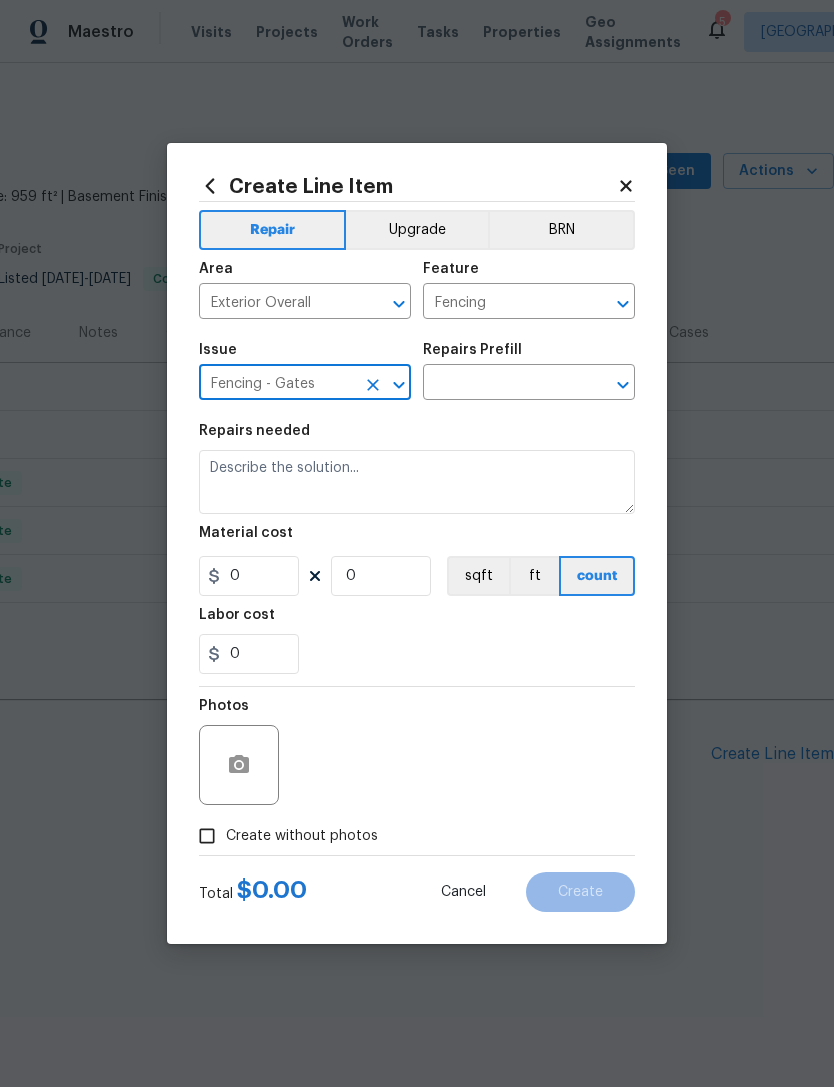 click at bounding box center (501, 384) 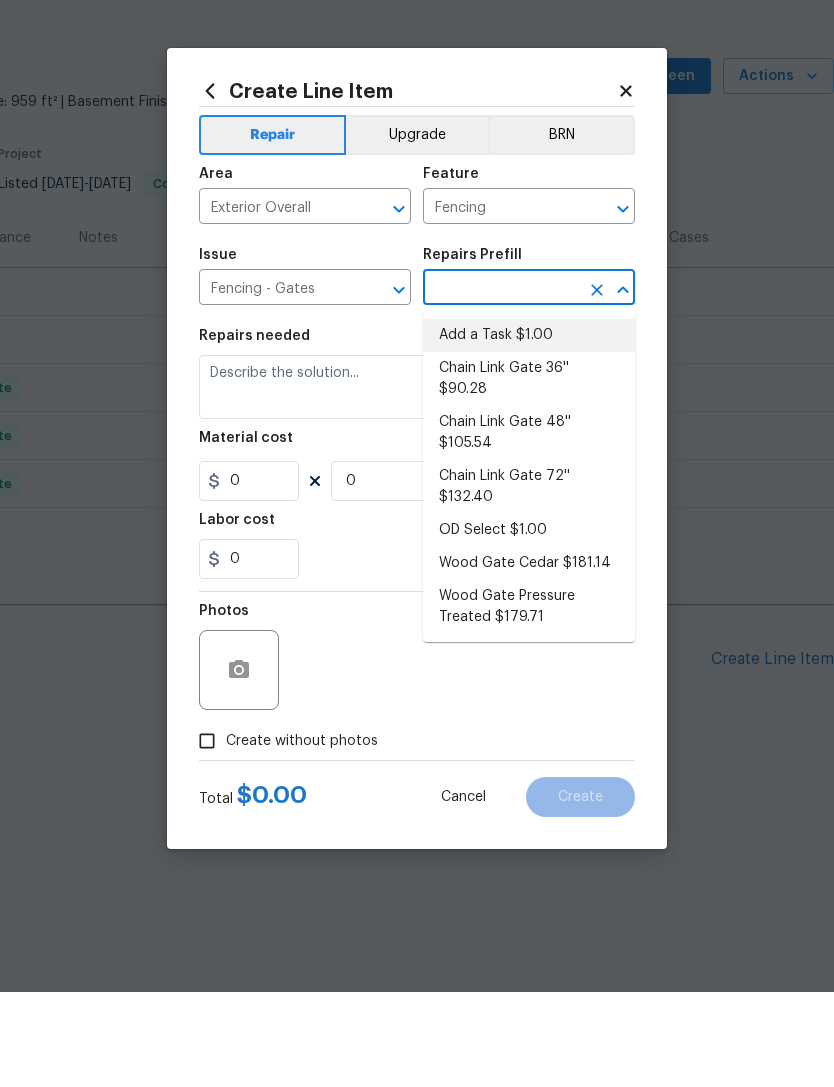 click on "Add a Task $1.00" at bounding box center [529, 430] 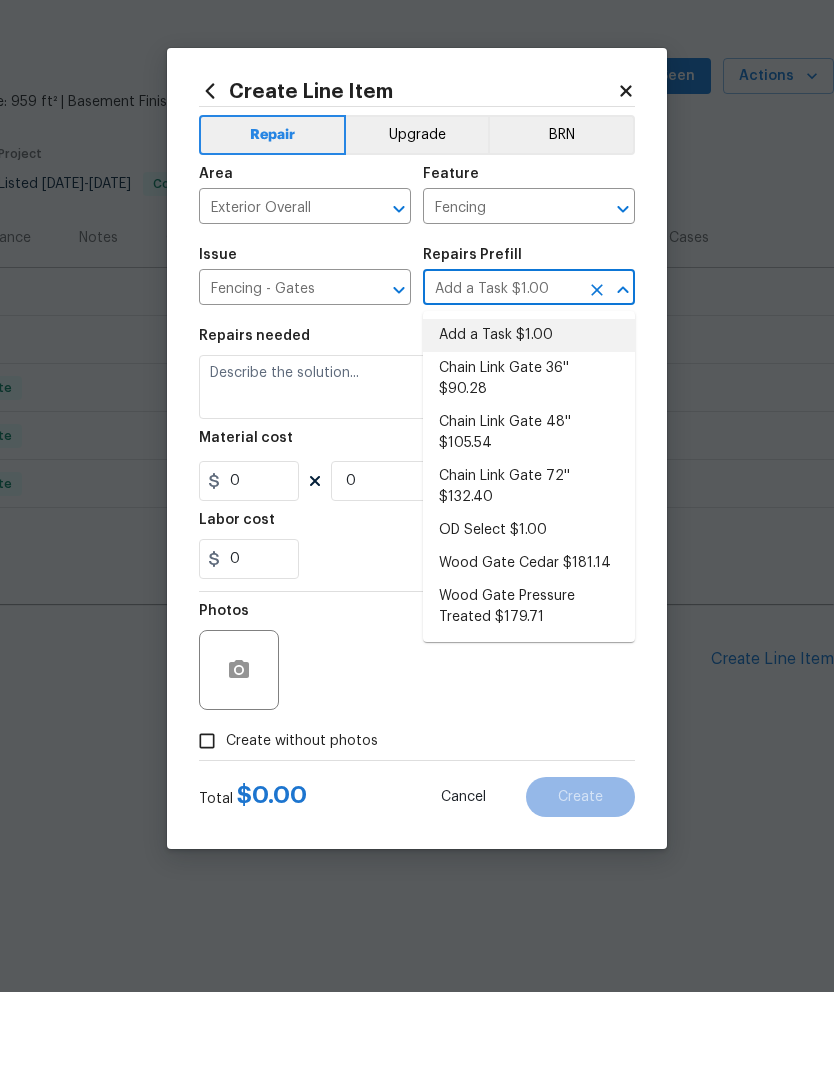 type on "HPM to detail" 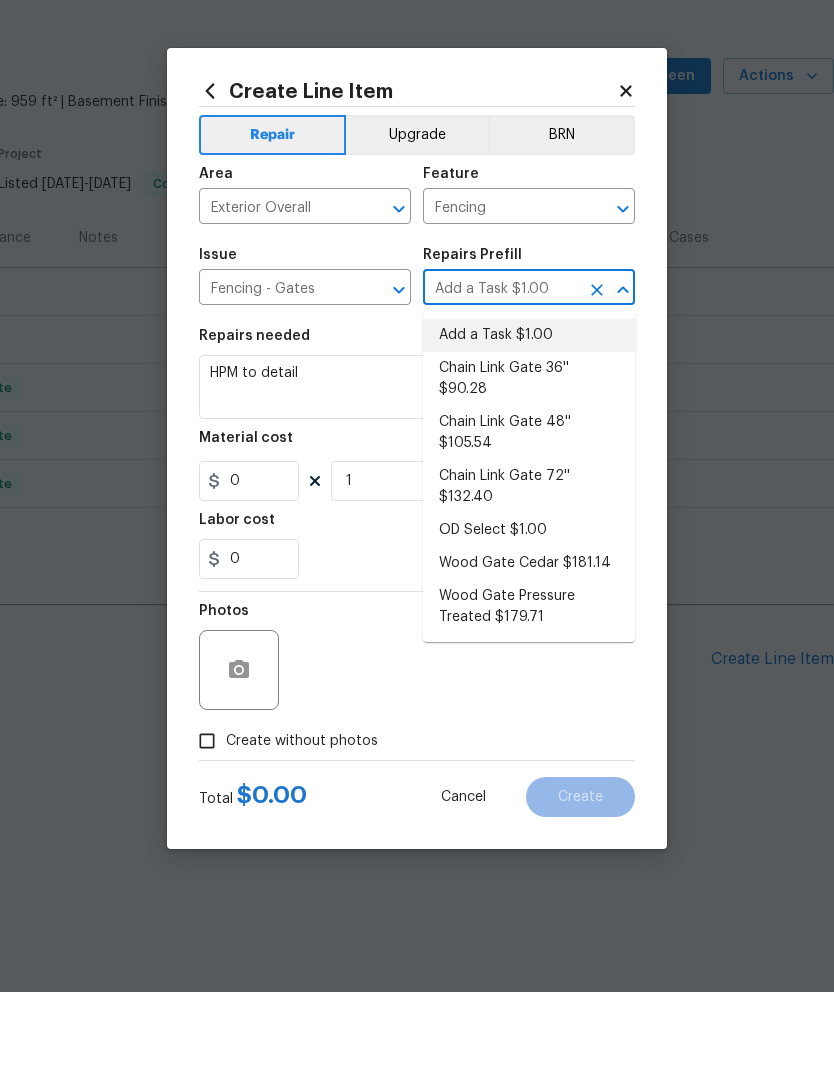 type on "1" 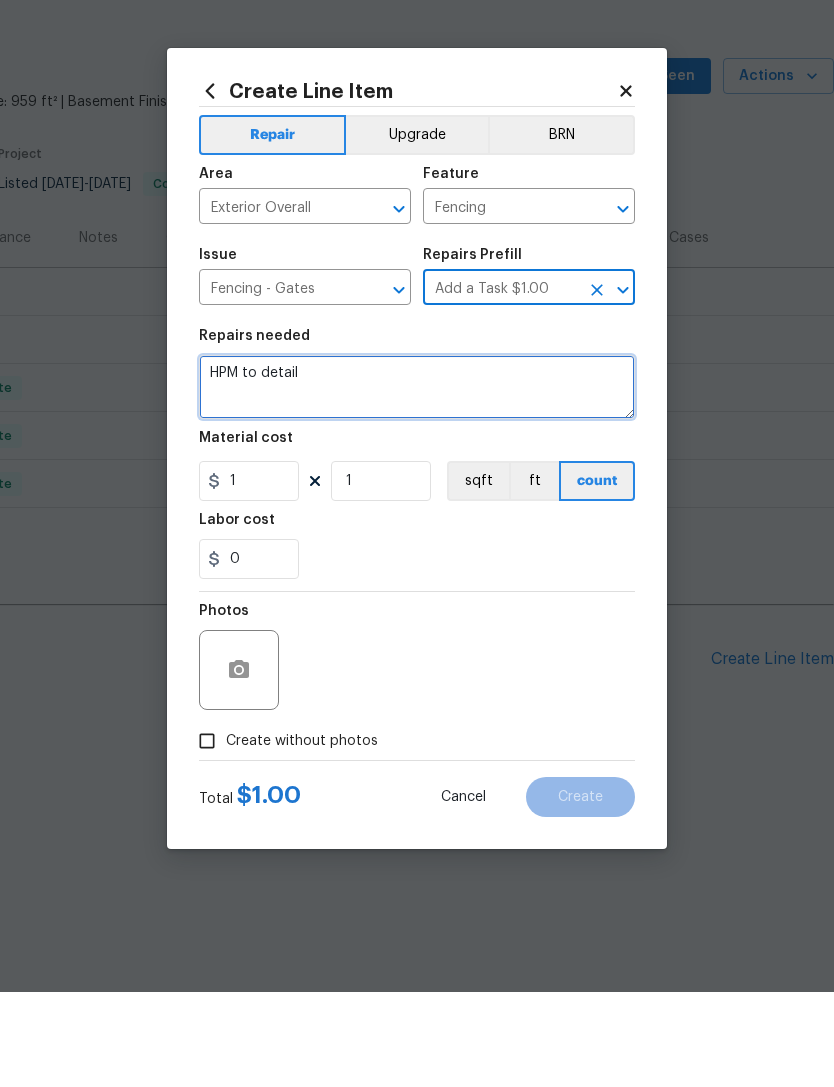 click on "HPM to detail" at bounding box center (417, 482) 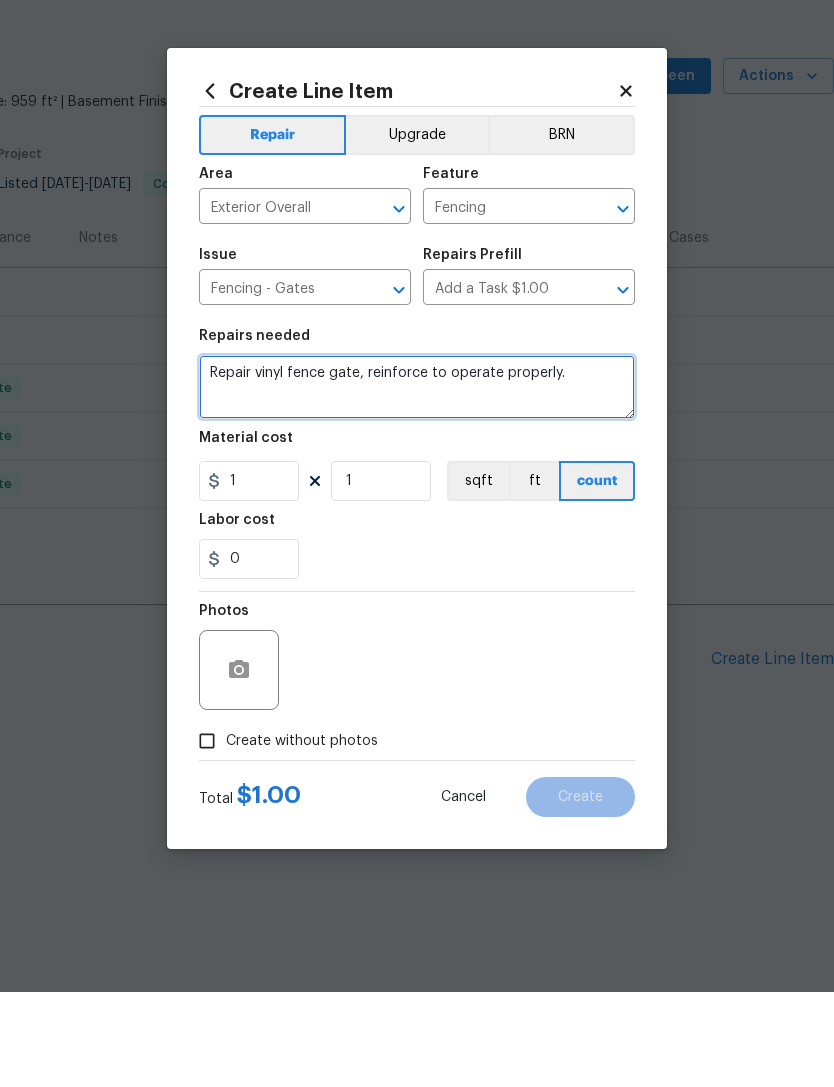 type on "Repair vinyl fence gate, reinforce to operate properly." 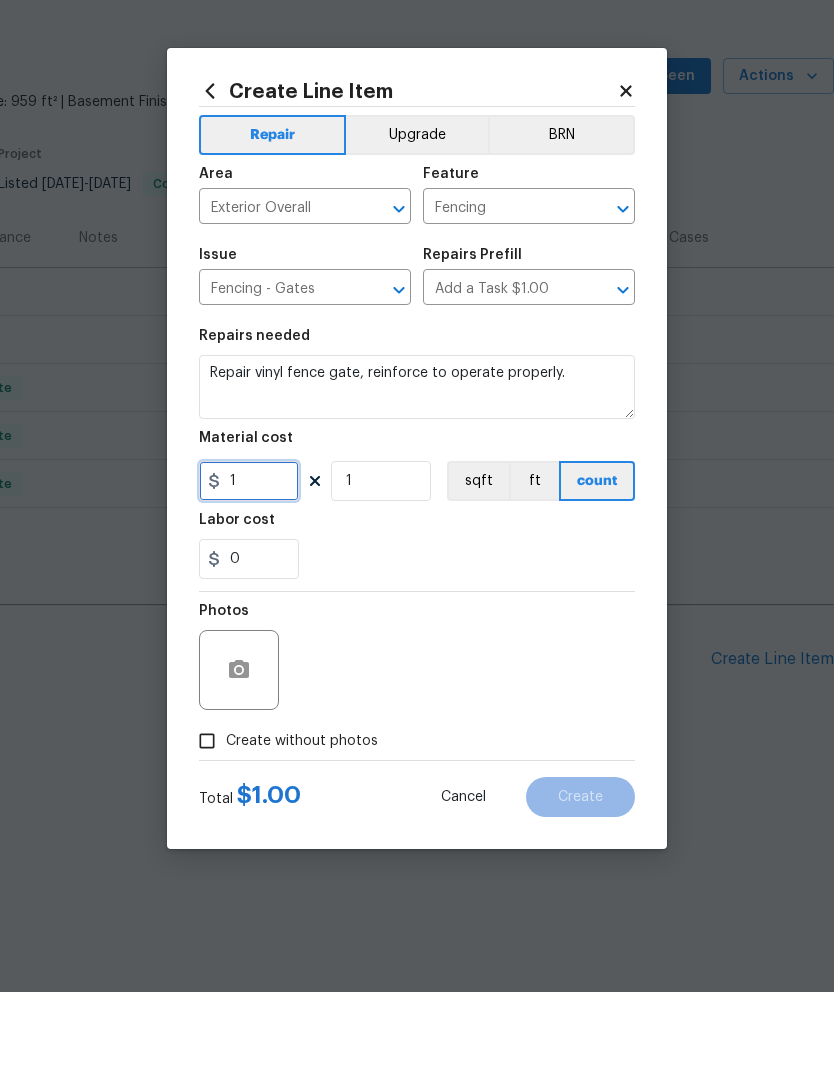 click on "1" at bounding box center [249, 576] 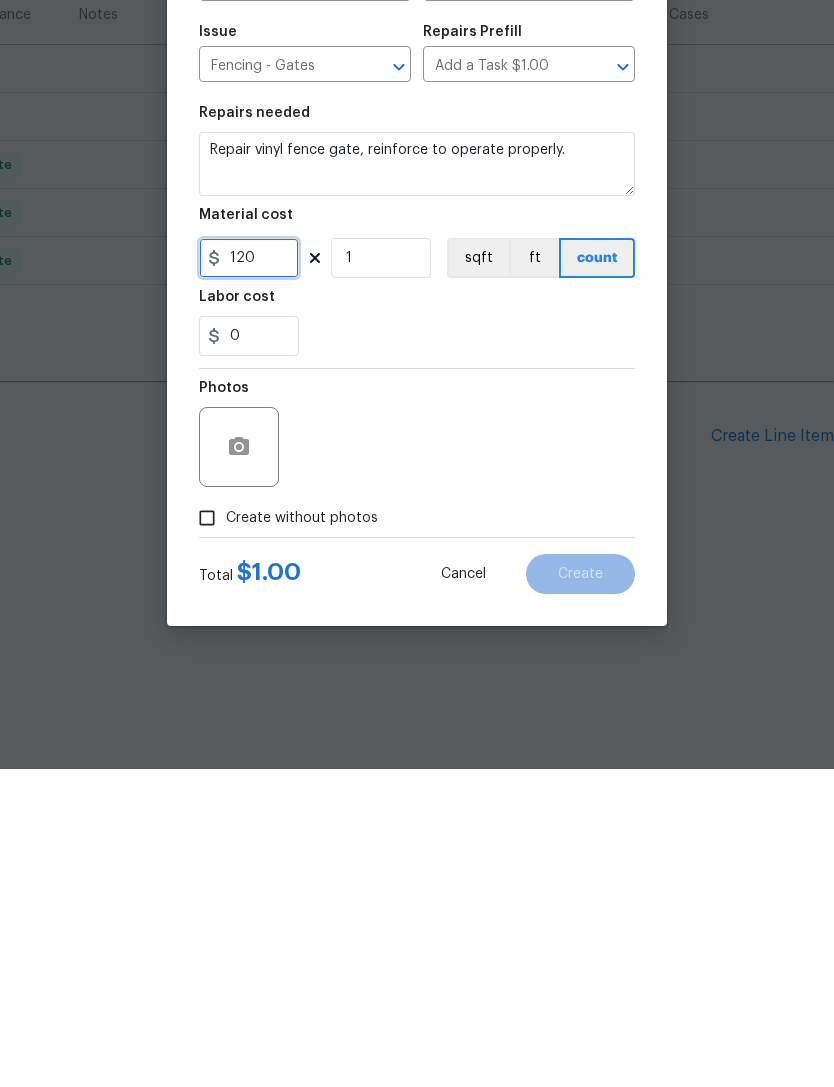type on "120" 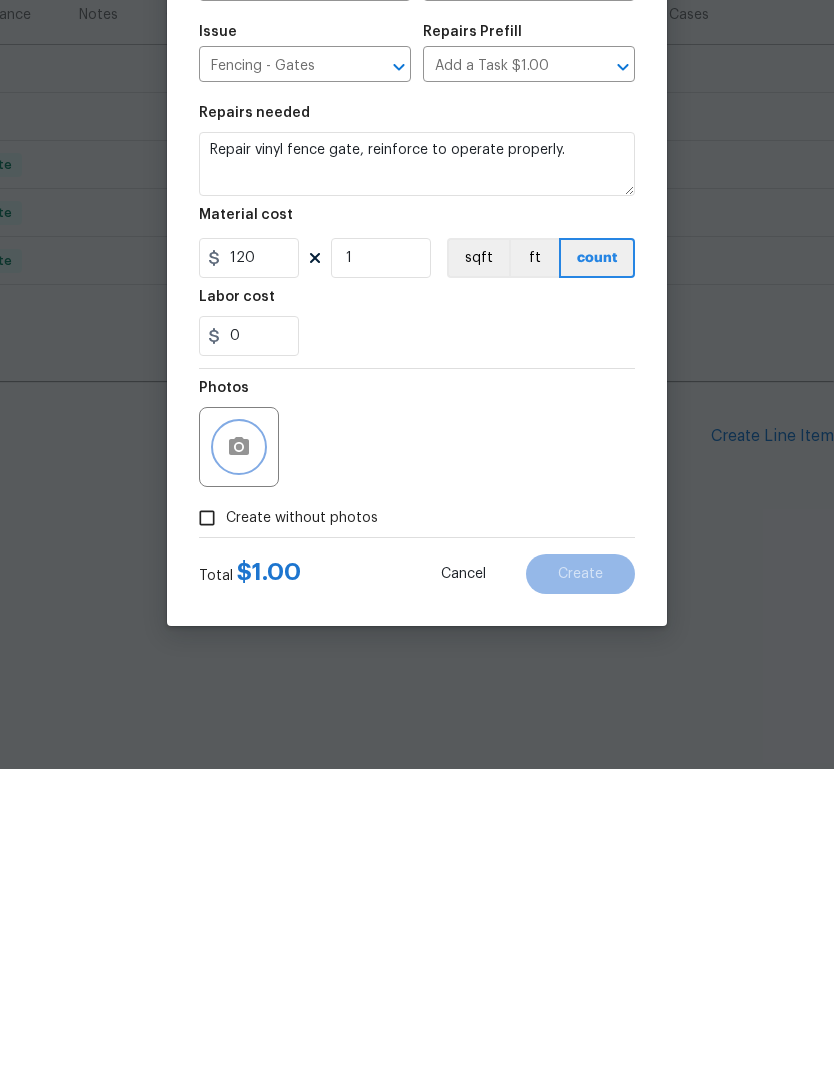 click 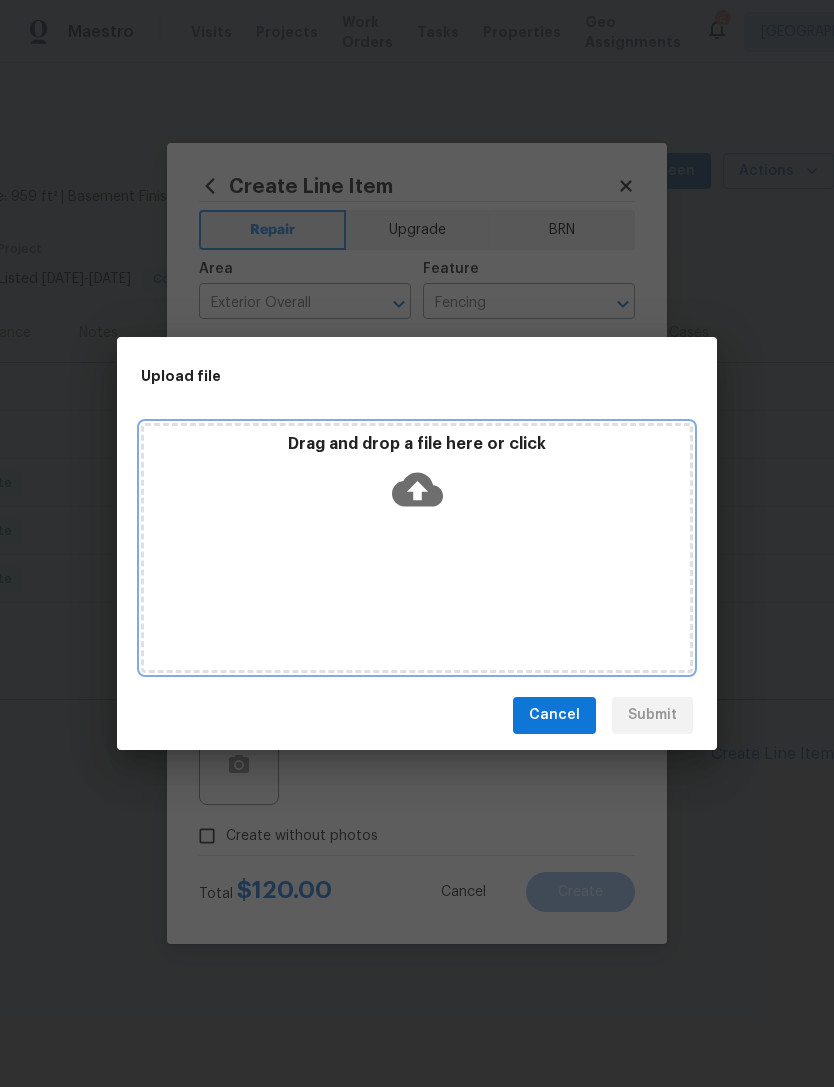 click 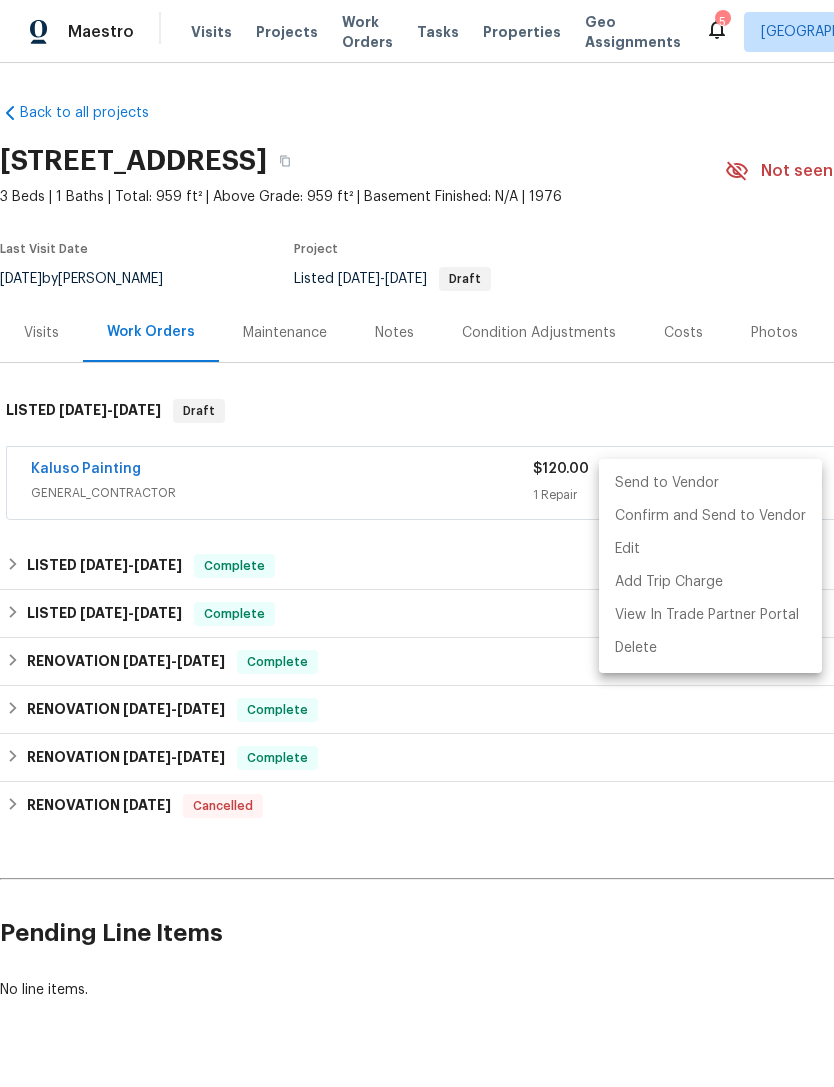 scroll, scrollTop: 0, scrollLeft: 0, axis: both 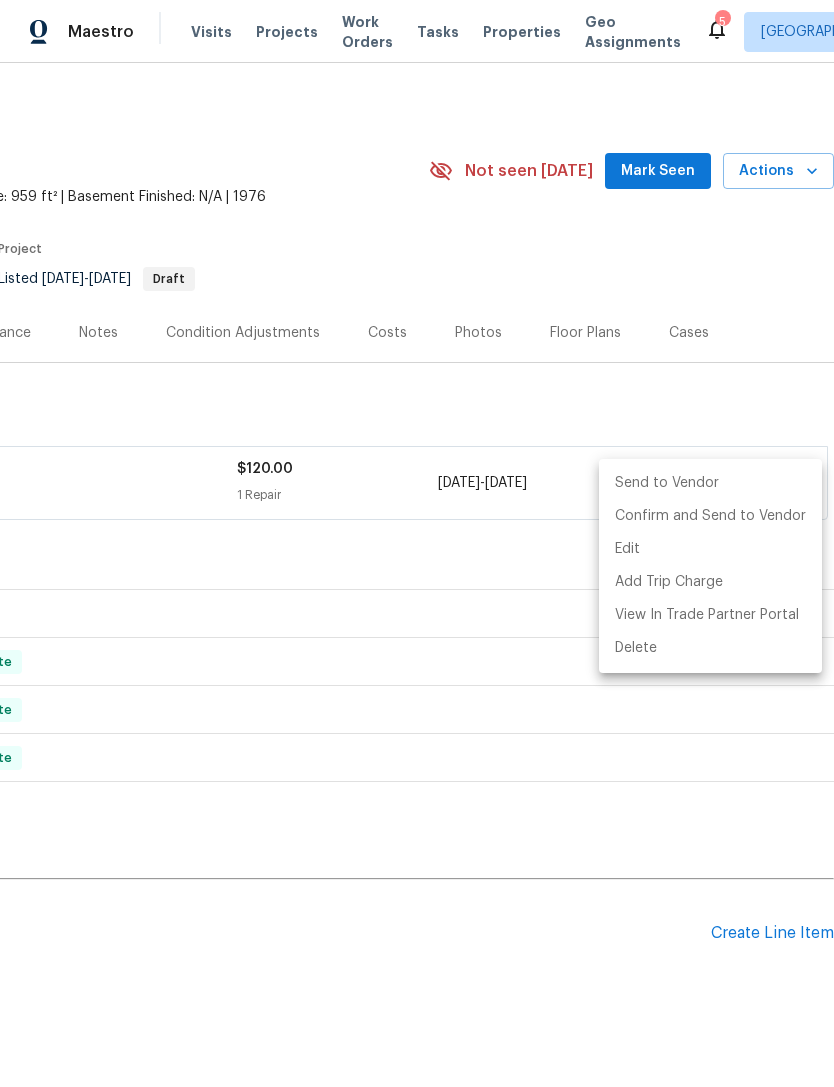 click on "Send to Vendor" at bounding box center (710, 483) 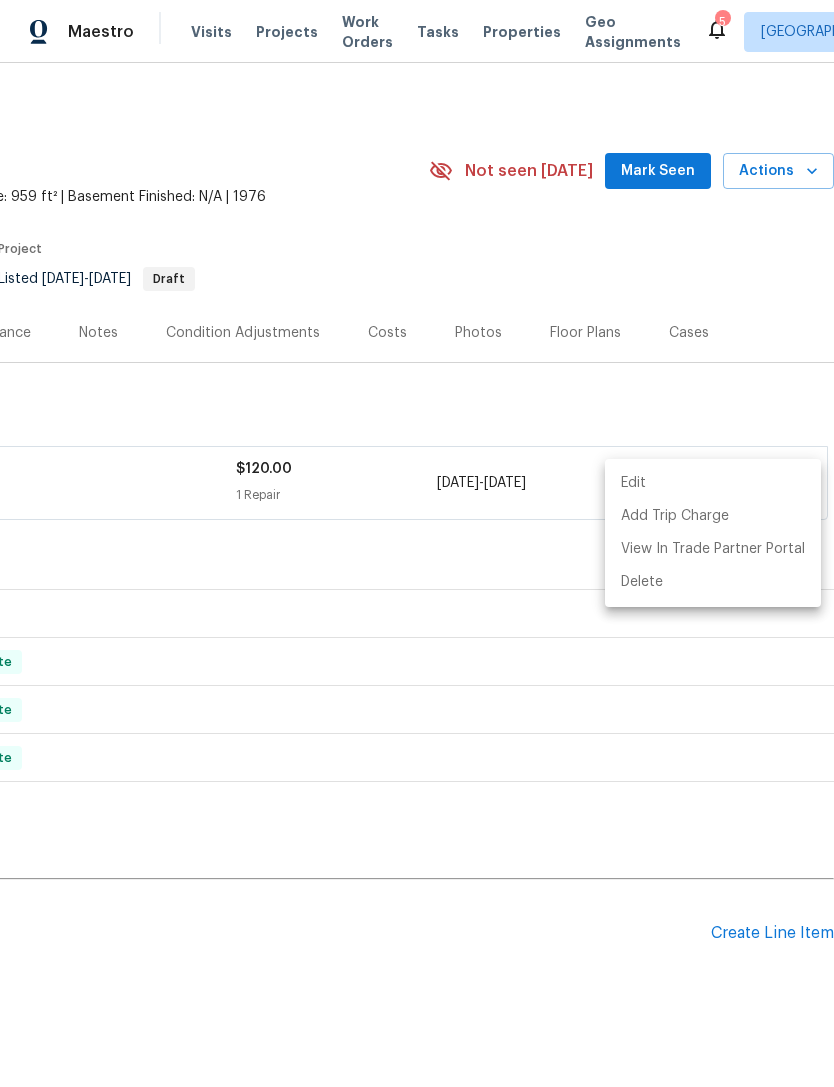 click at bounding box center (417, 543) 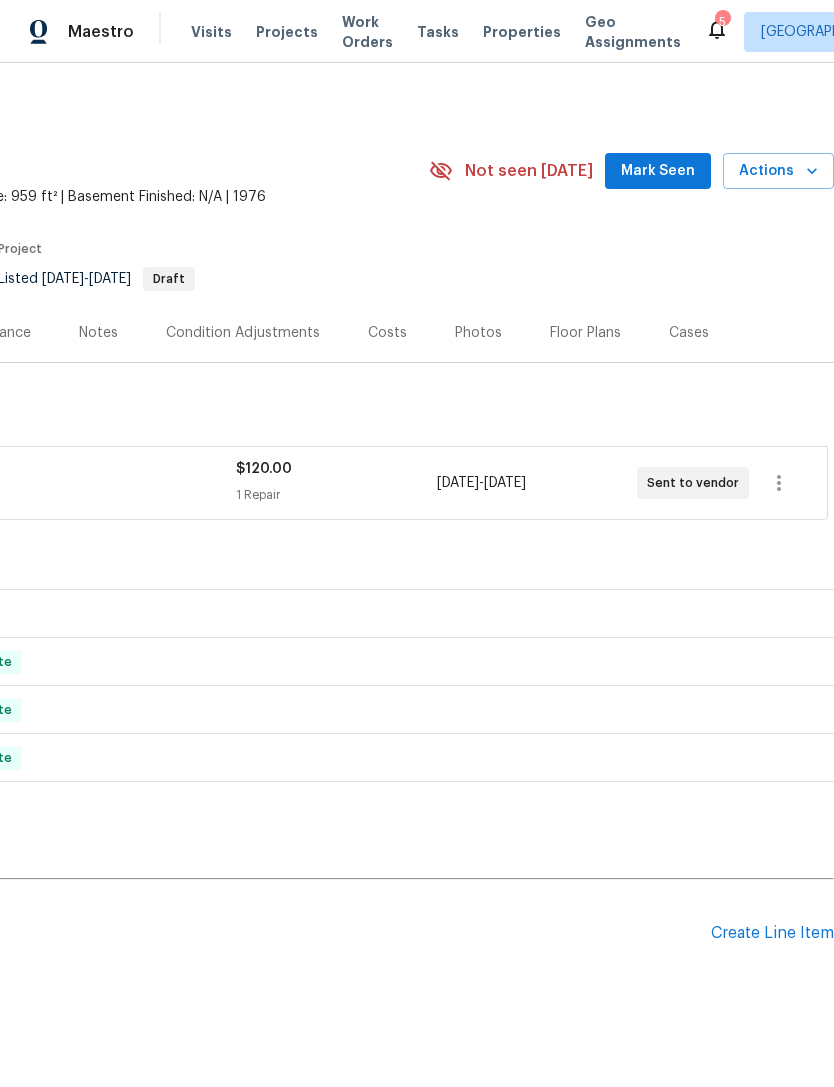 click on "Mark Seen" at bounding box center [658, 171] 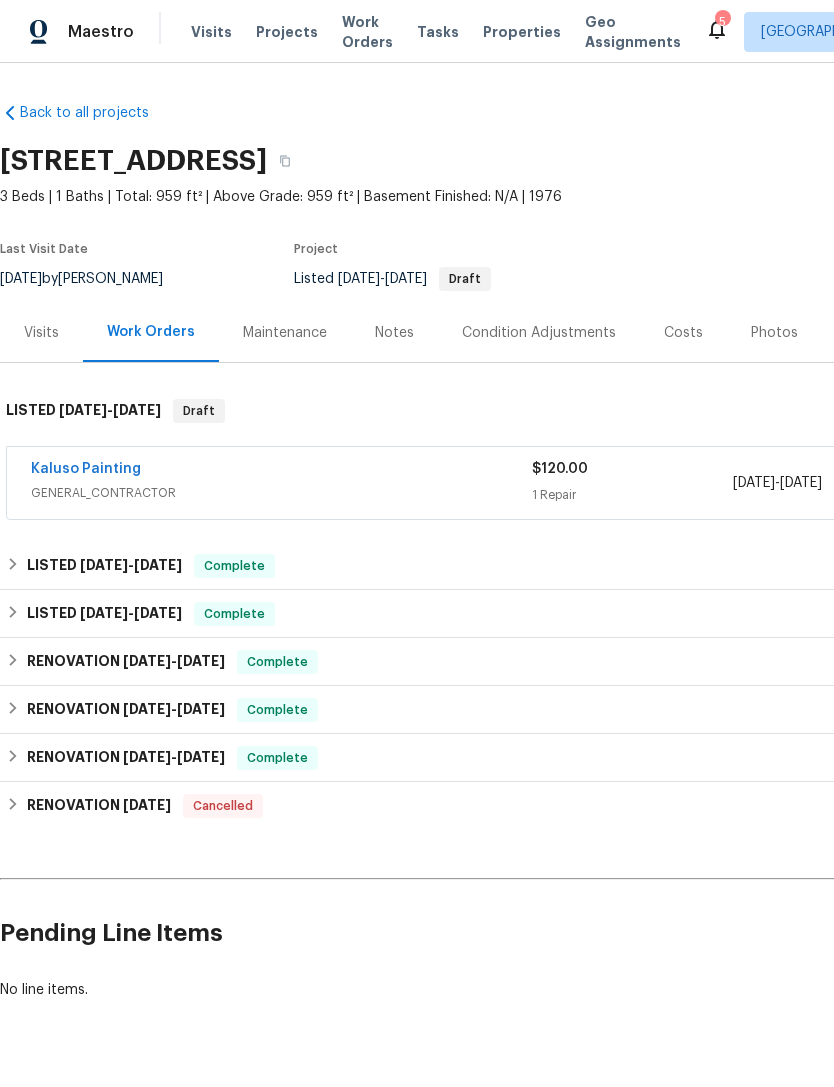 scroll, scrollTop: 0, scrollLeft: 0, axis: both 